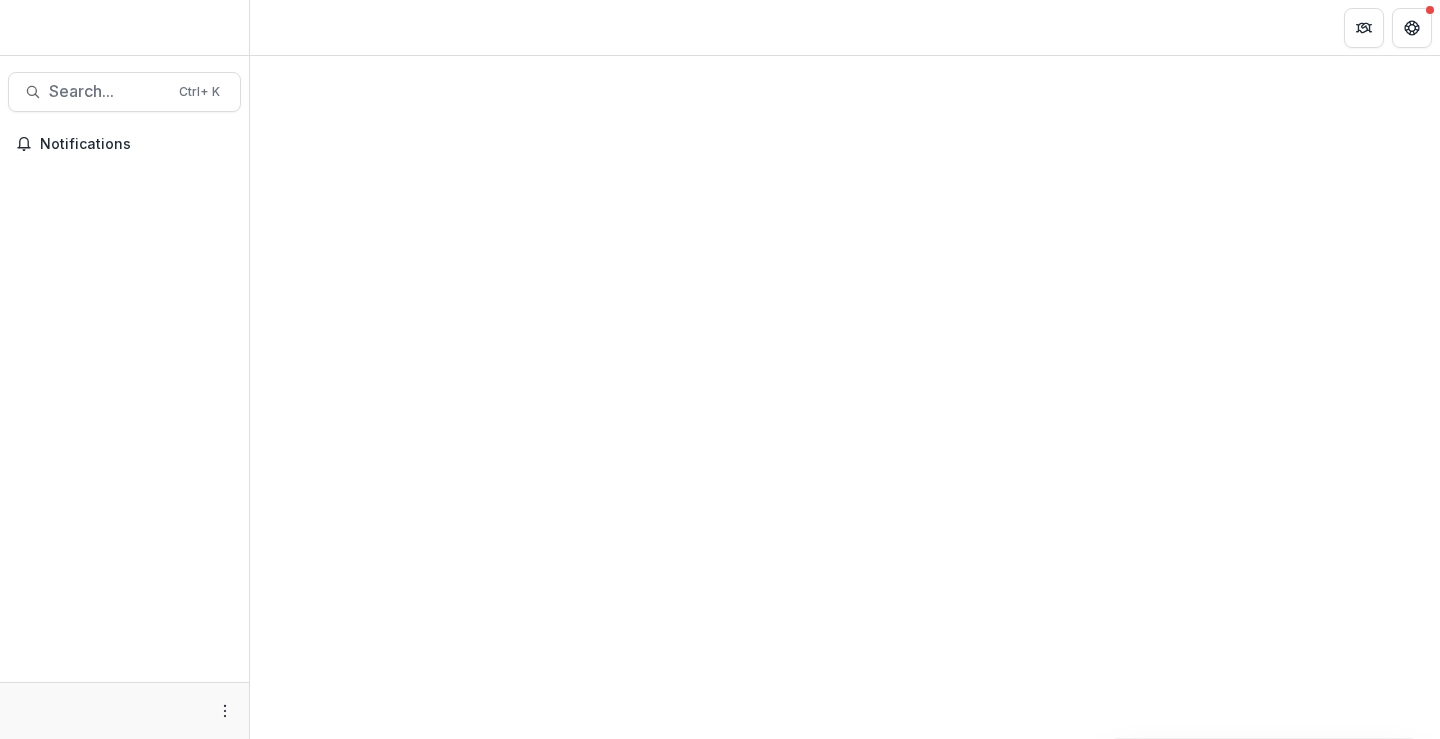 scroll, scrollTop: 0, scrollLeft: 0, axis: both 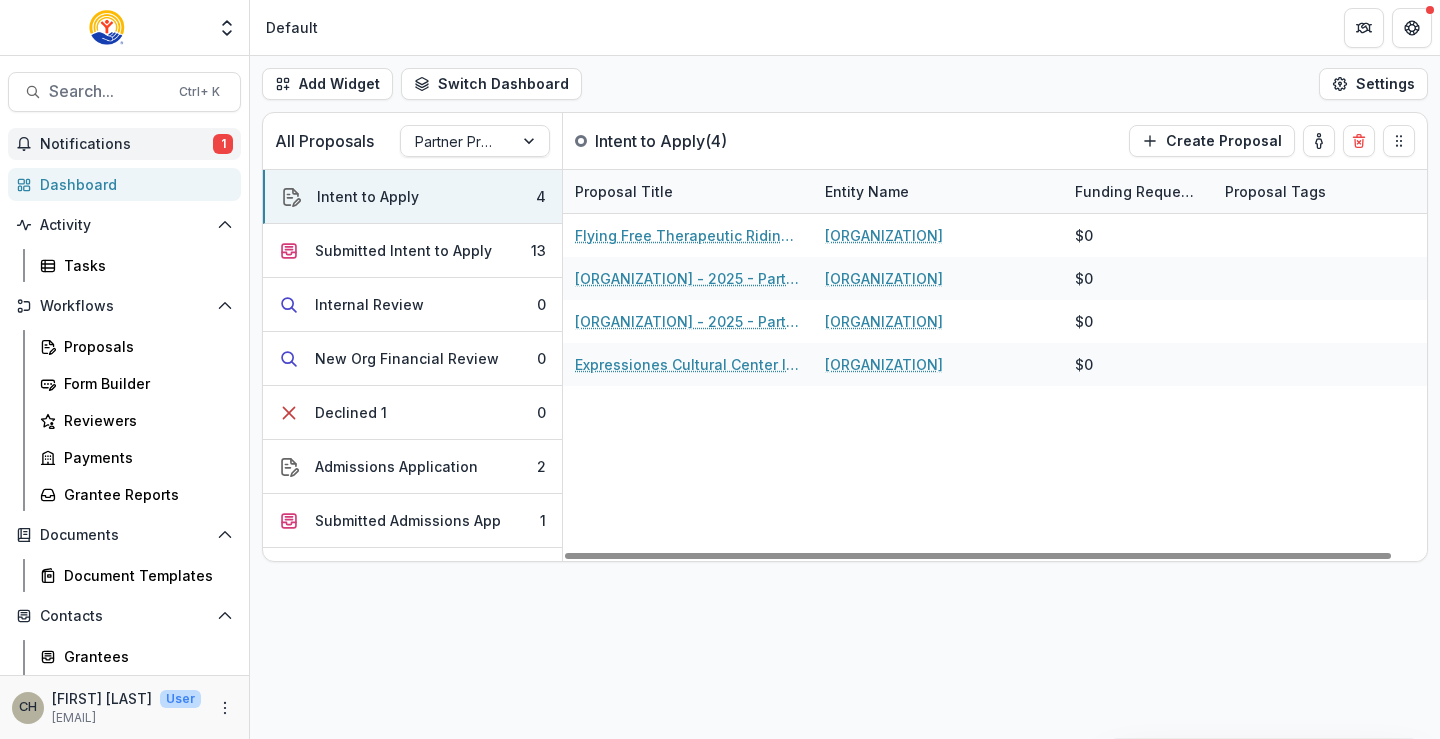 click on "Notifications" at bounding box center [126, 144] 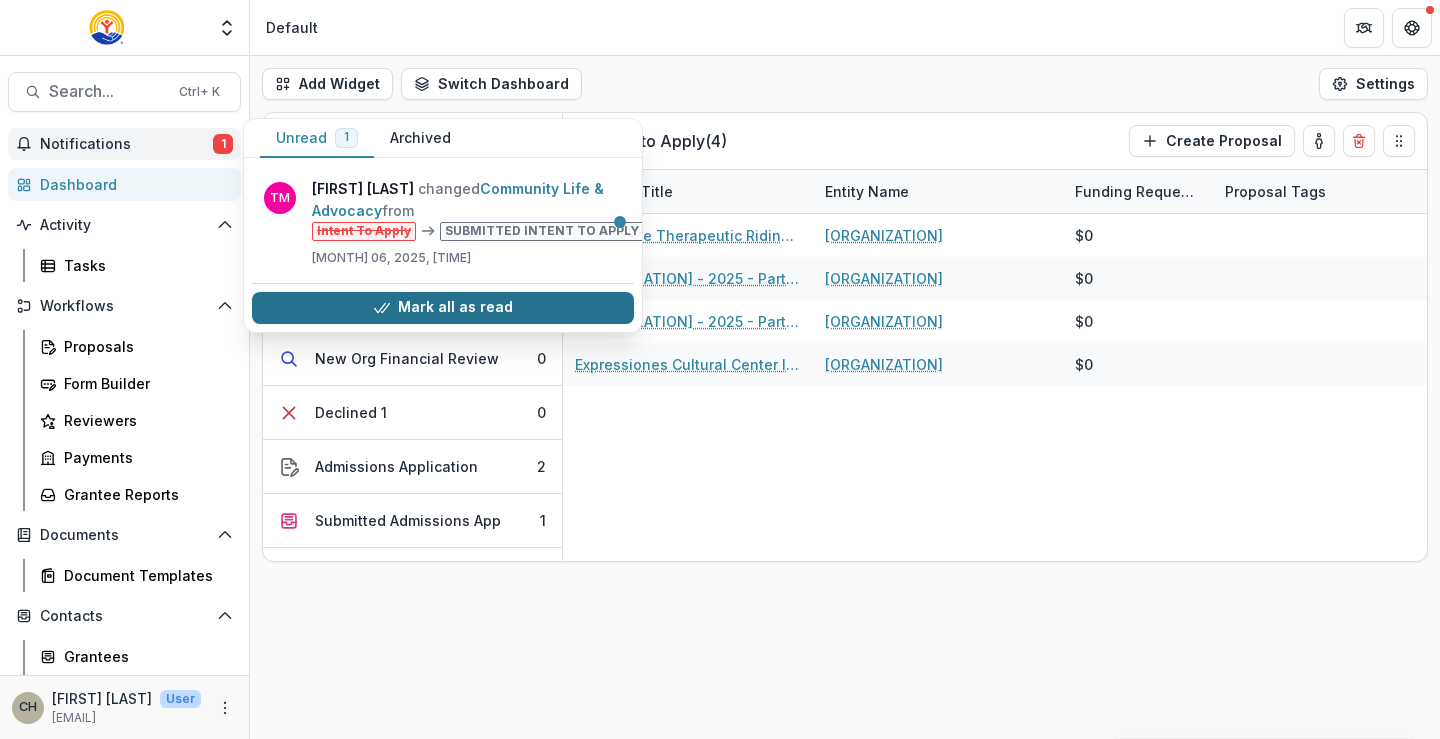 click on "Mark all as read" at bounding box center [443, 308] 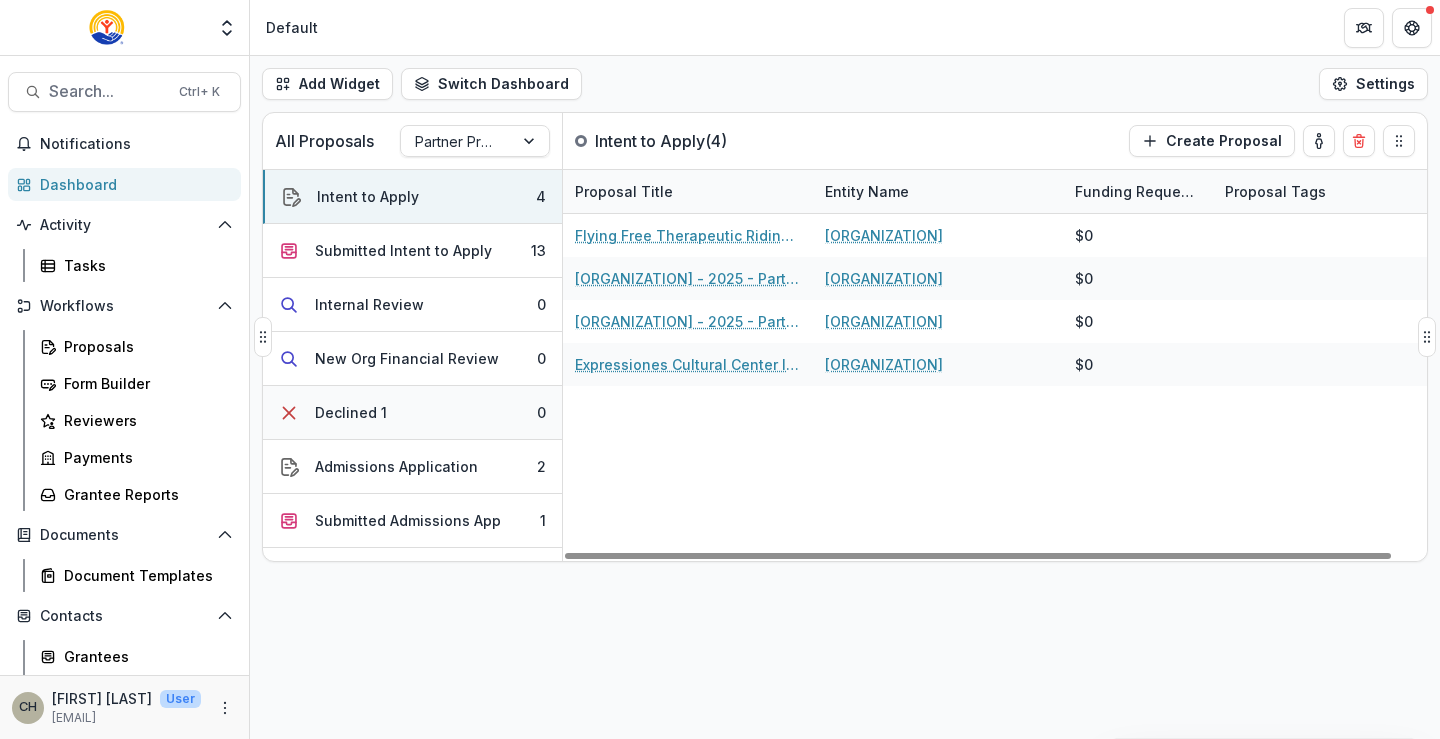 drag, startPoint x: 881, startPoint y: 668, endPoint x: 386, endPoint y: 432, distance: 548.3804 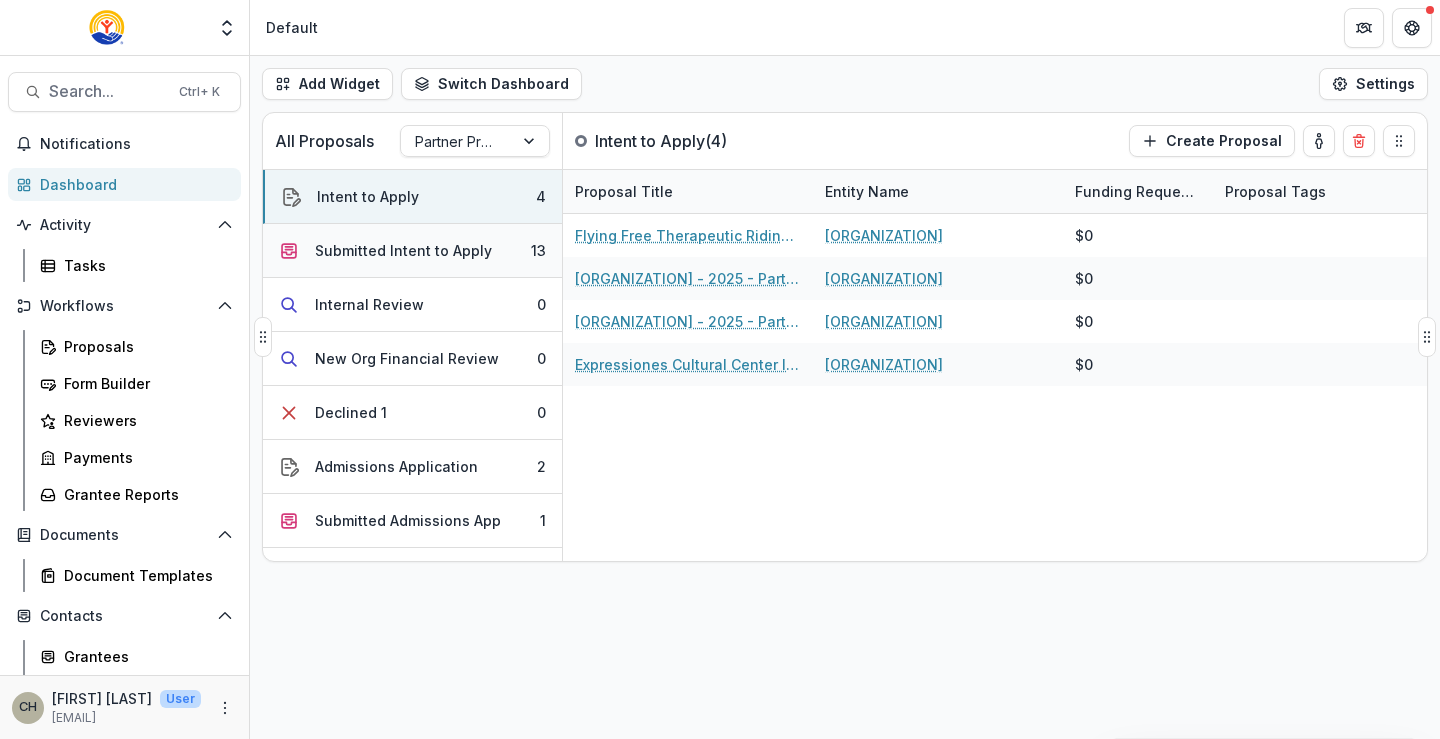 click on "Submitted Intent to Apply" at bounding box center (403, 250) 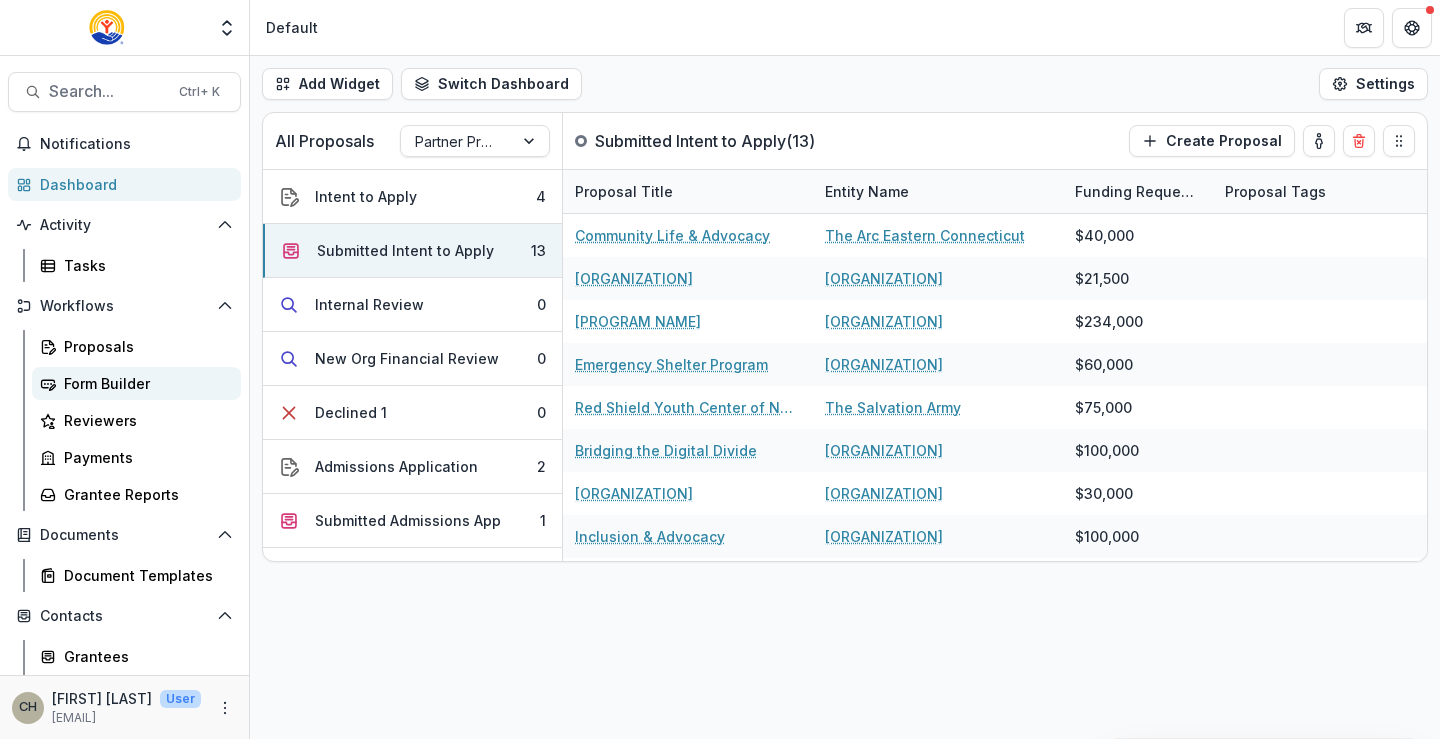click on "Form Builder" at bounding box center (144, 383) 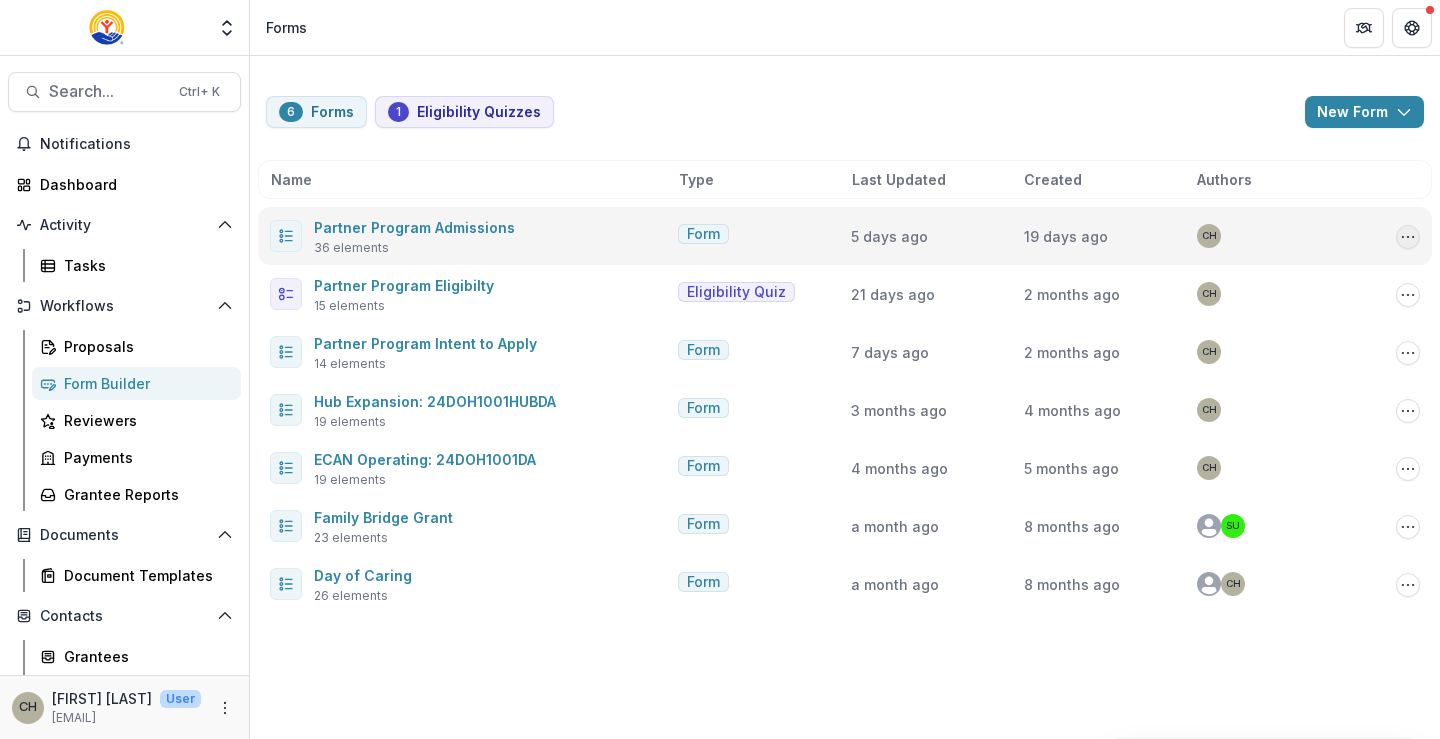 click 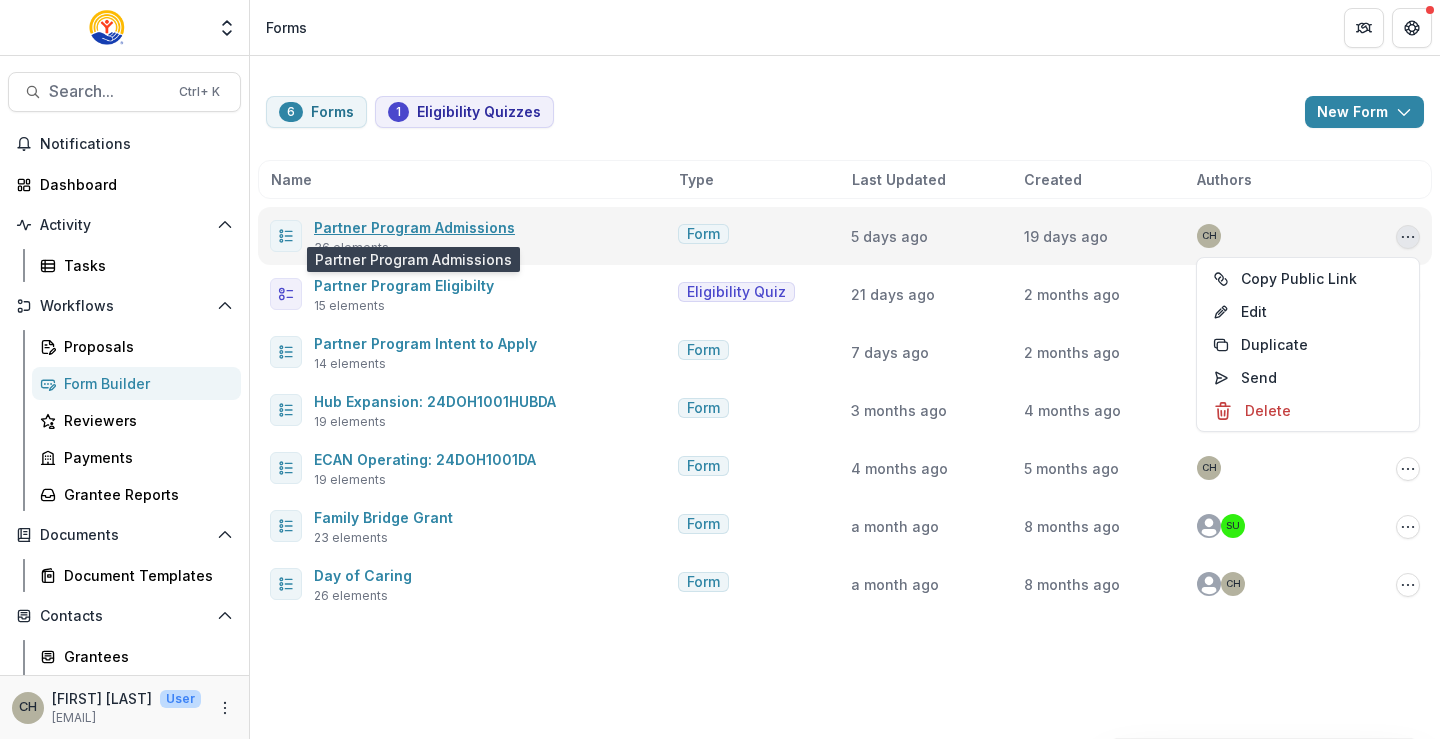 click on "Partner Program Admissions" at bounding box center (414, 227) 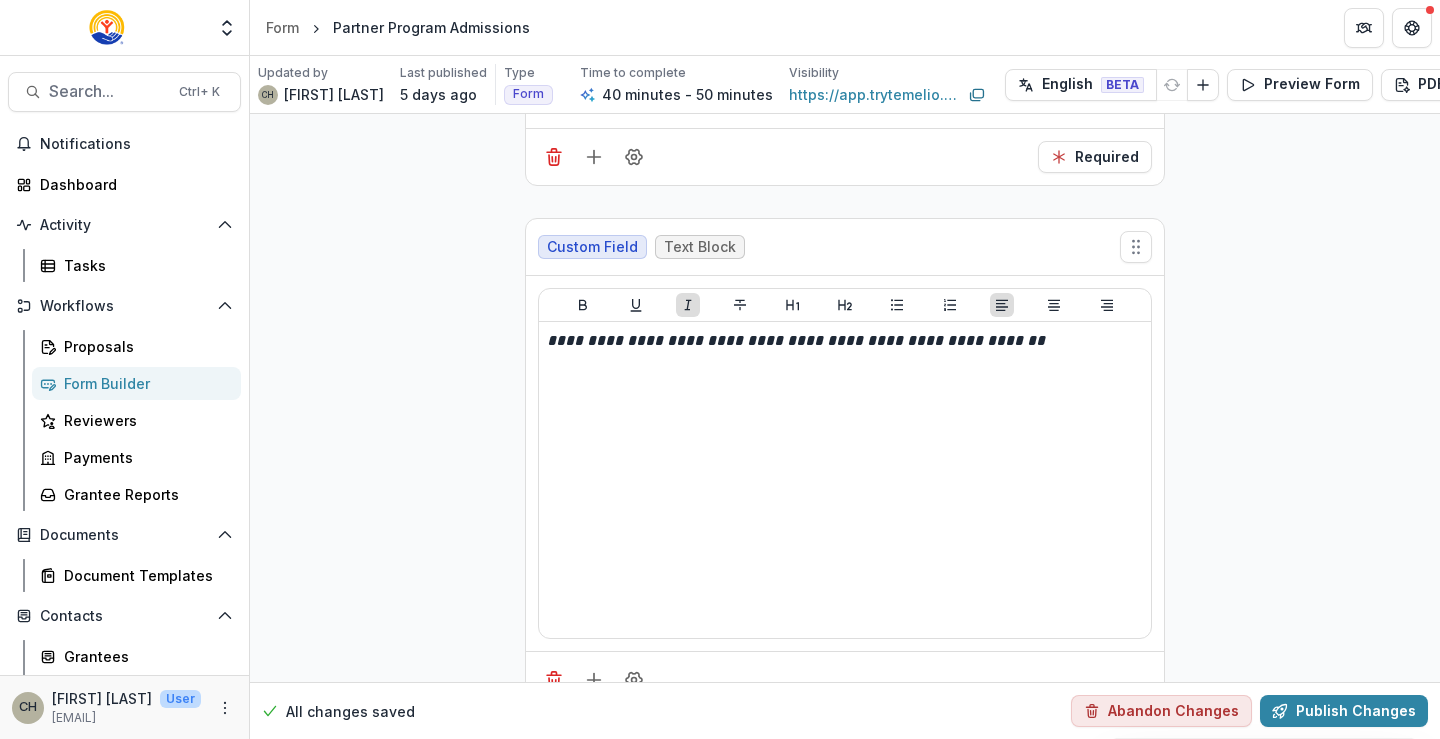 scroll, scrollTop: 3300, scrollLeft: 0, axis: vertical 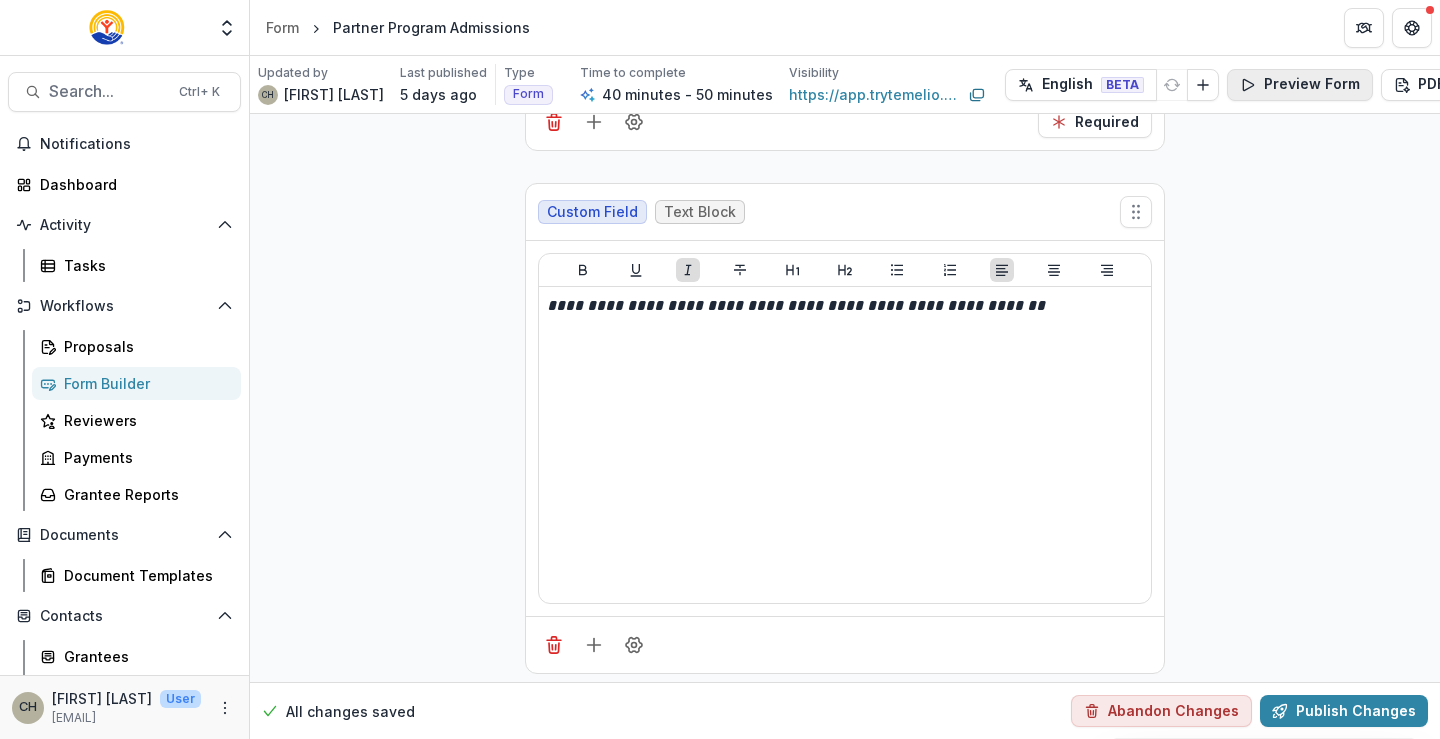 click on "Preview Form" at bounding box center [1300, 85] 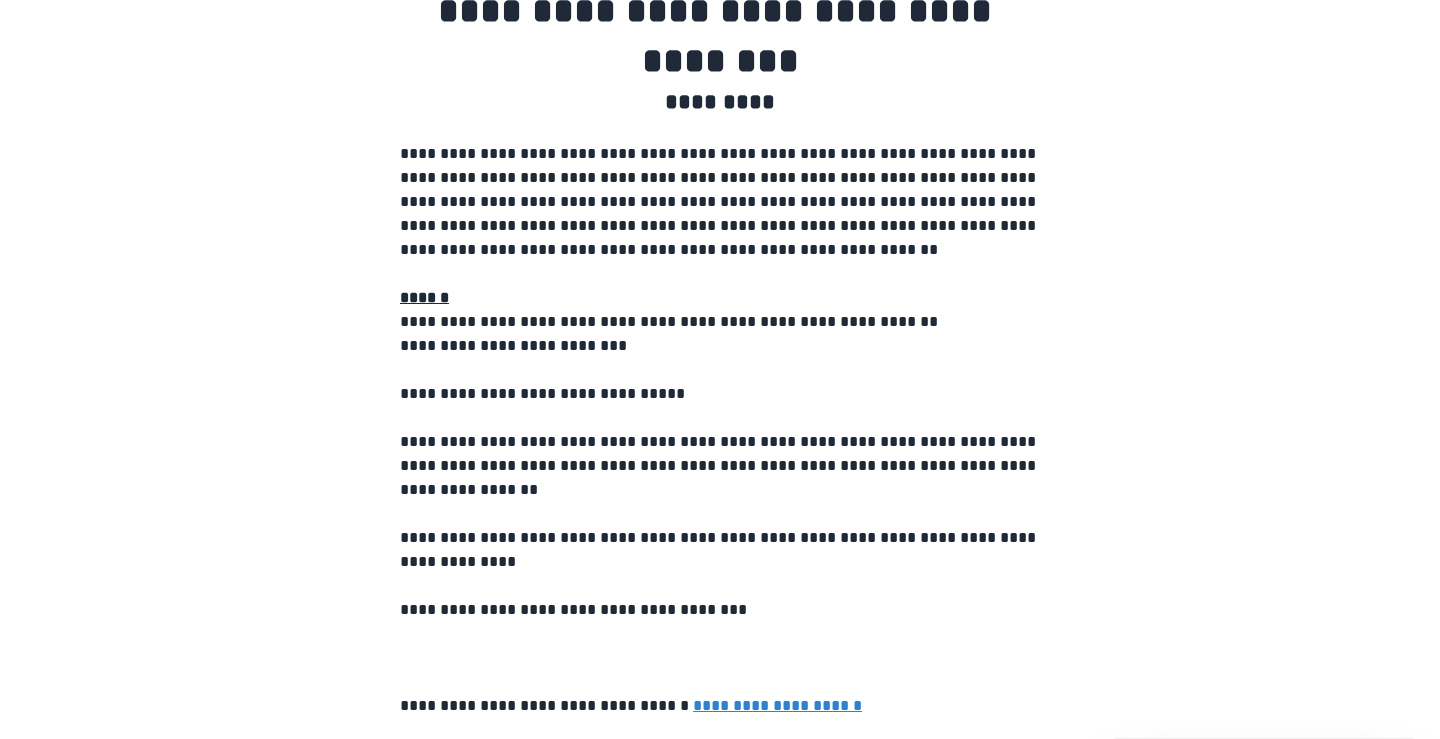 scroll, scrollTop: 190, scrollLeft: 0, axis: vertical 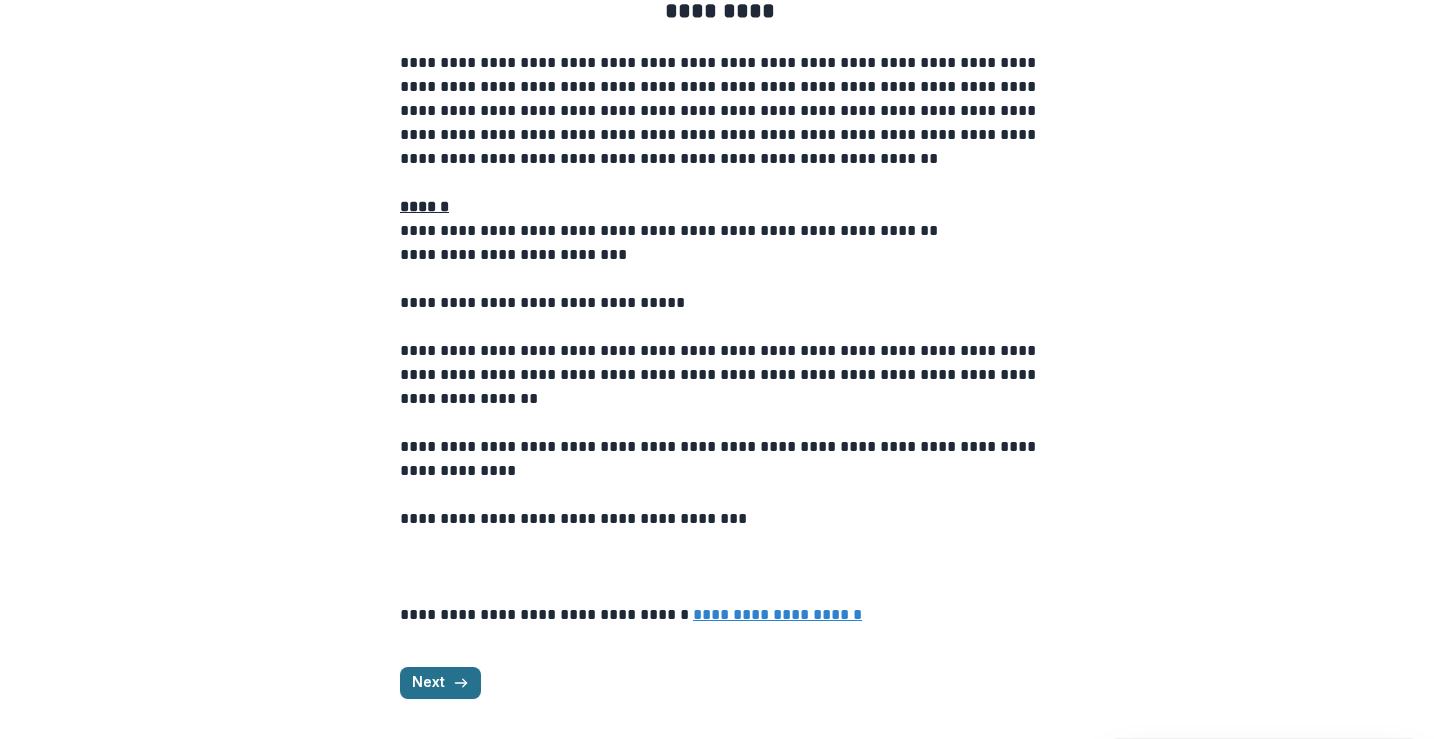 click on "Next" at bounding box center [440, 683] 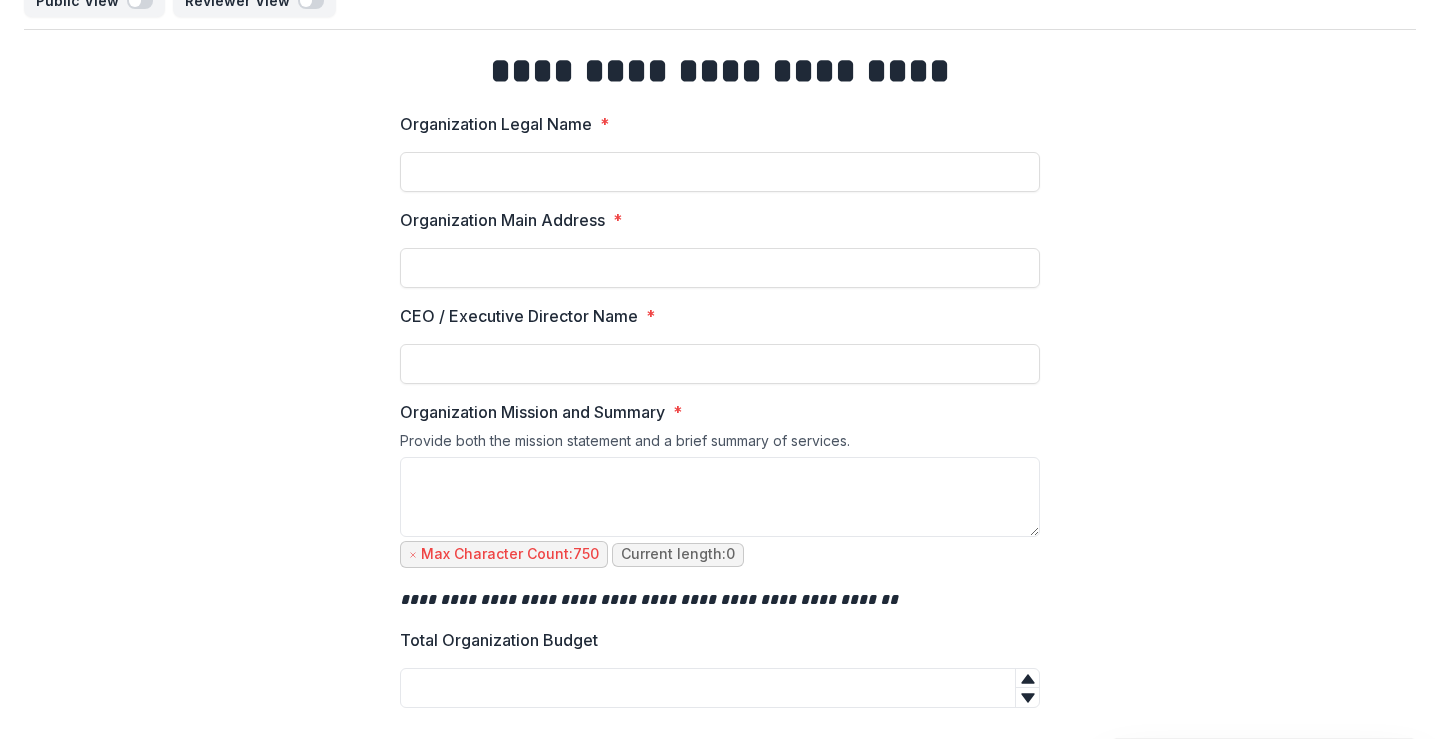 scroll, scrollTop: 36, scrollLeft: 0, axis: vertical 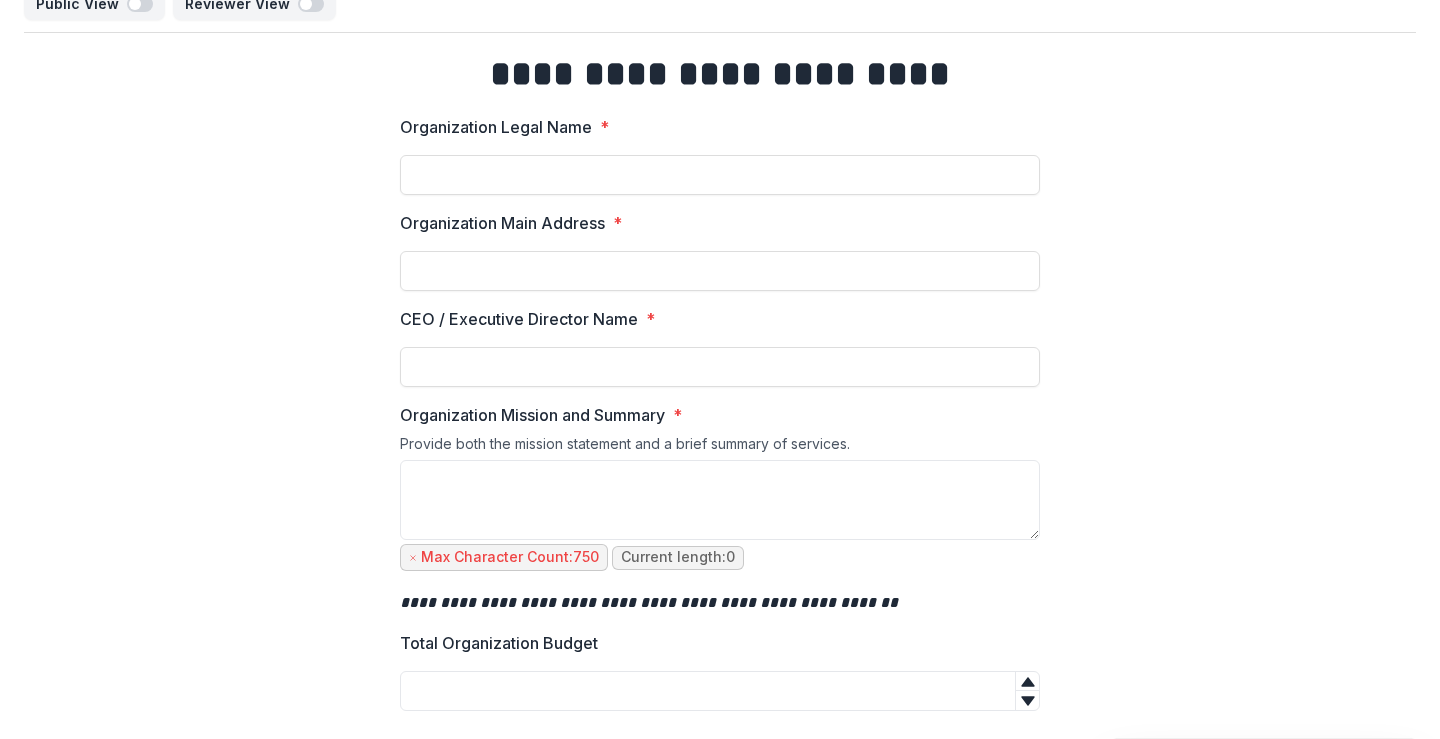 click on "Max Character Count:  750" at bounding box center [510, 557] 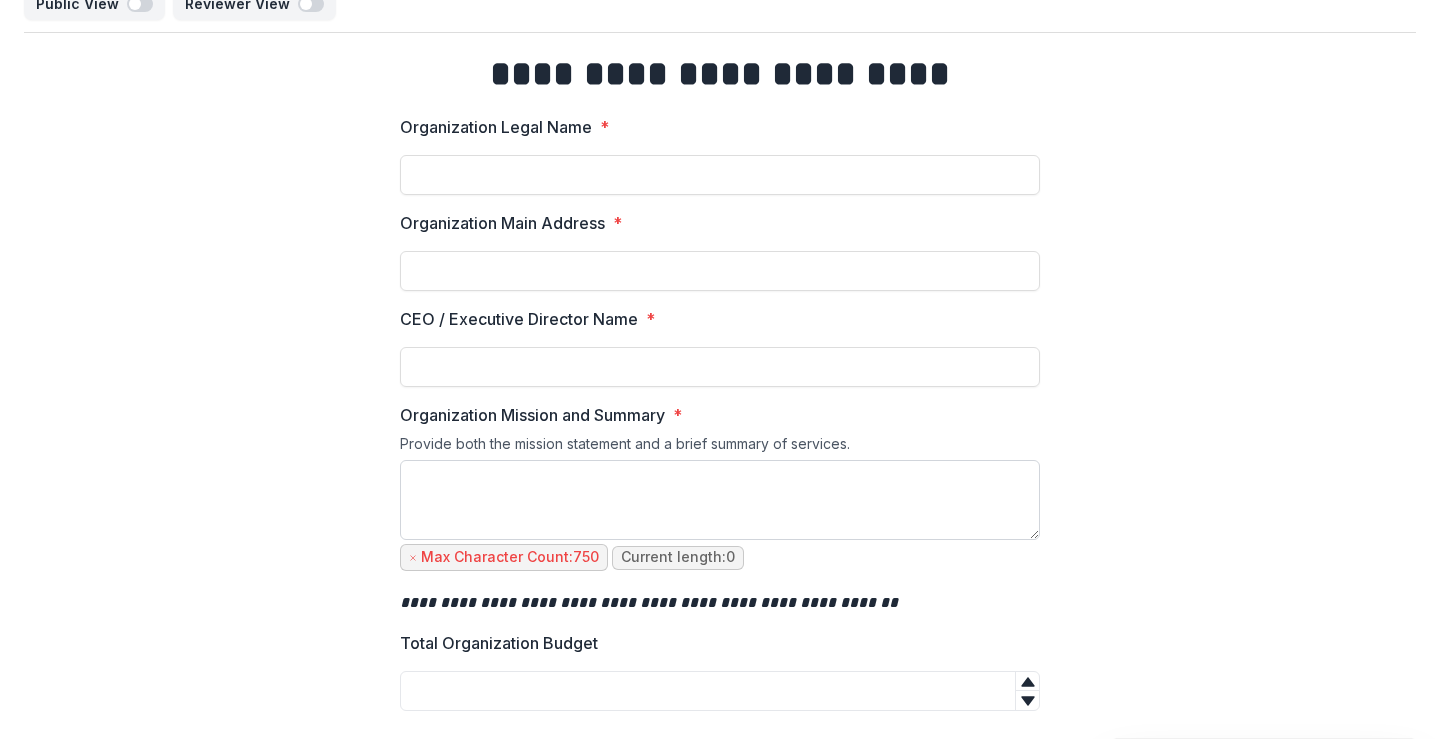 click on "Organization Mission and Summary  *" at bounding box center (720, 500) 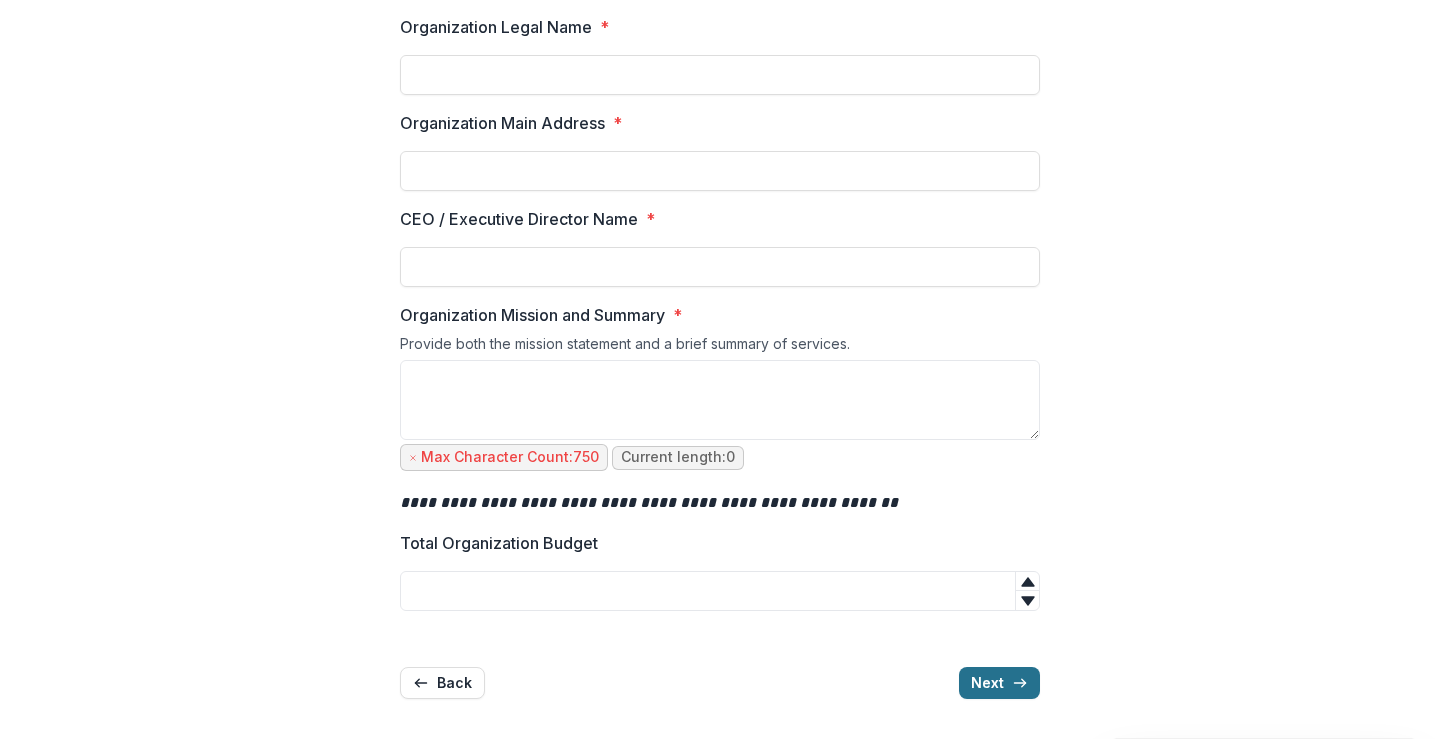 click on "**********" at bounding box center [720, 324] 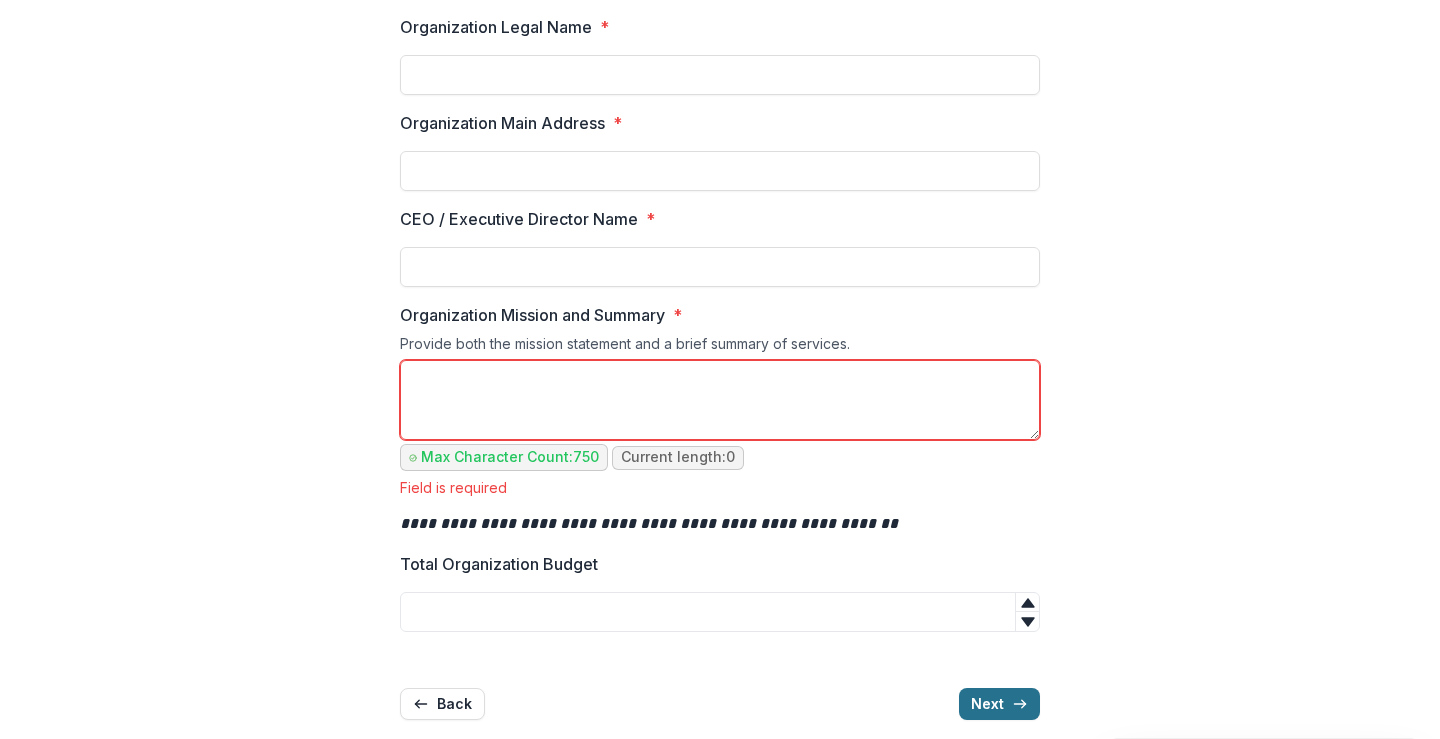 click on "Next" at bounding box center (999, 704) 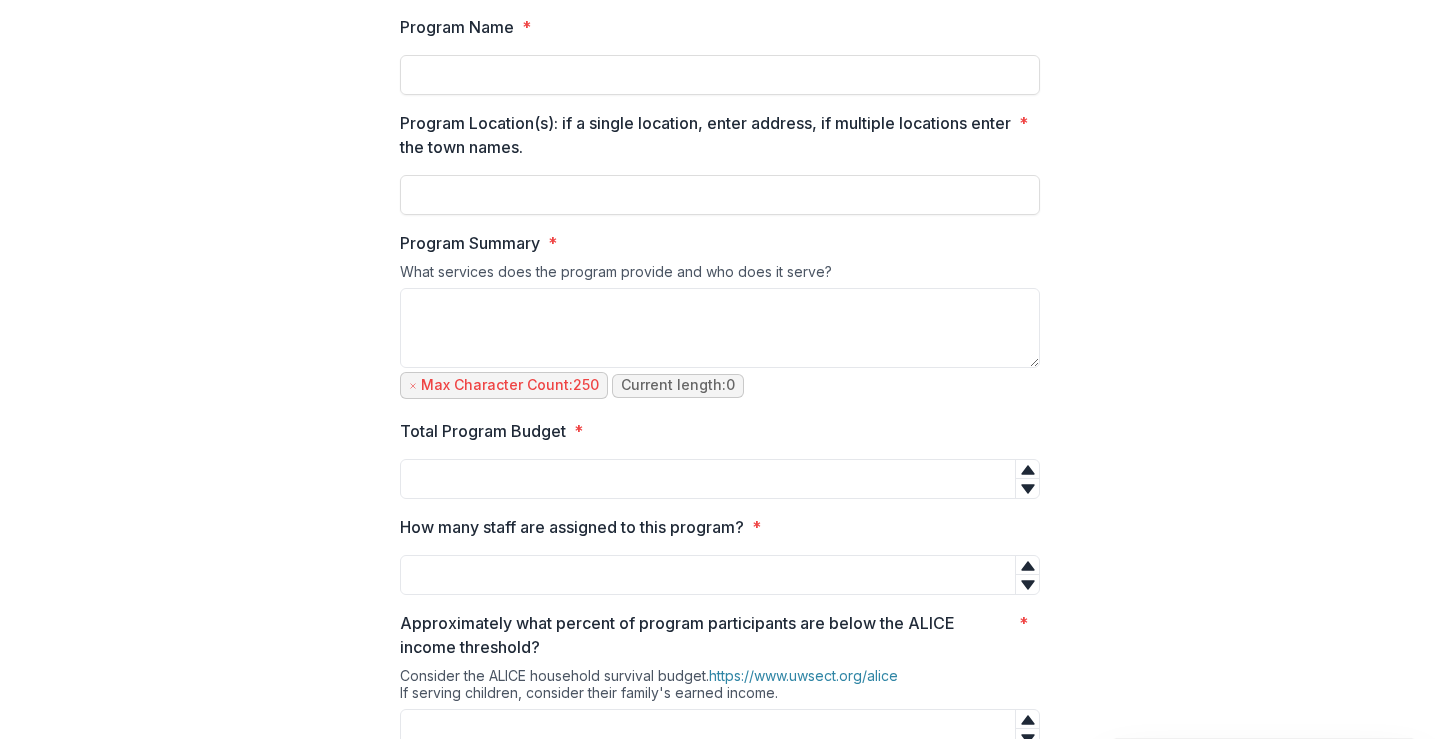 scroll, scrollTop: 978, scrollLeft: 0, axis: vertical 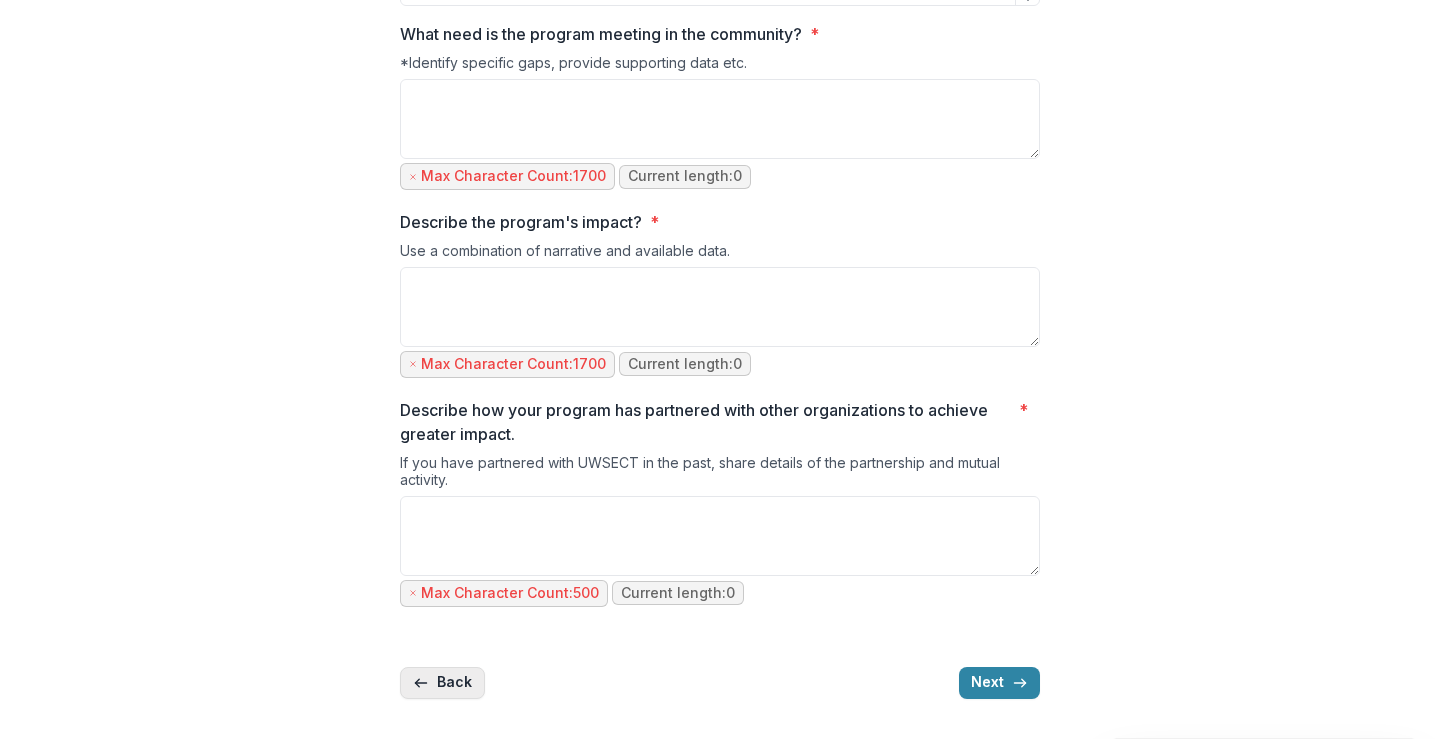 click on "Back" at bounding box center [442, 683] 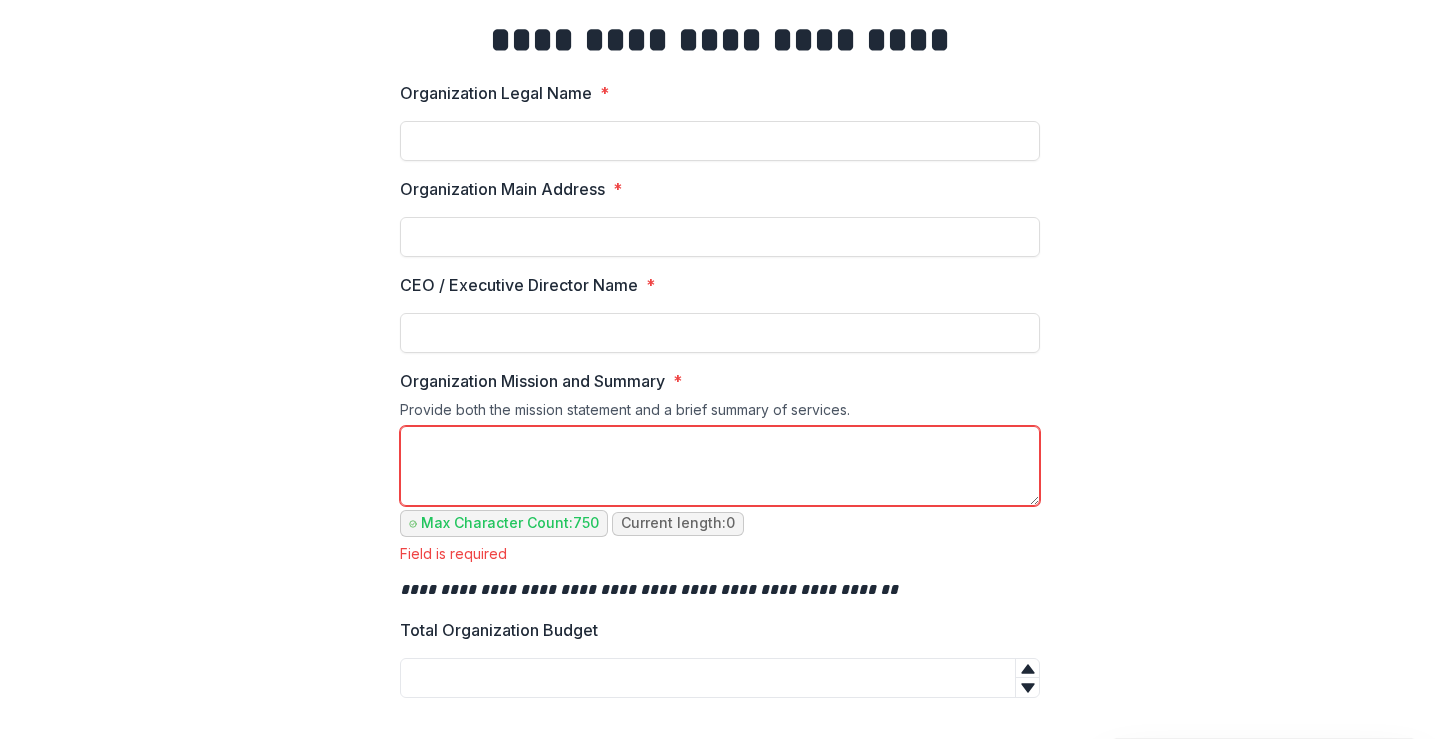 scroll, scrollTop: 157, scrollLeft: 0, axis: vertical 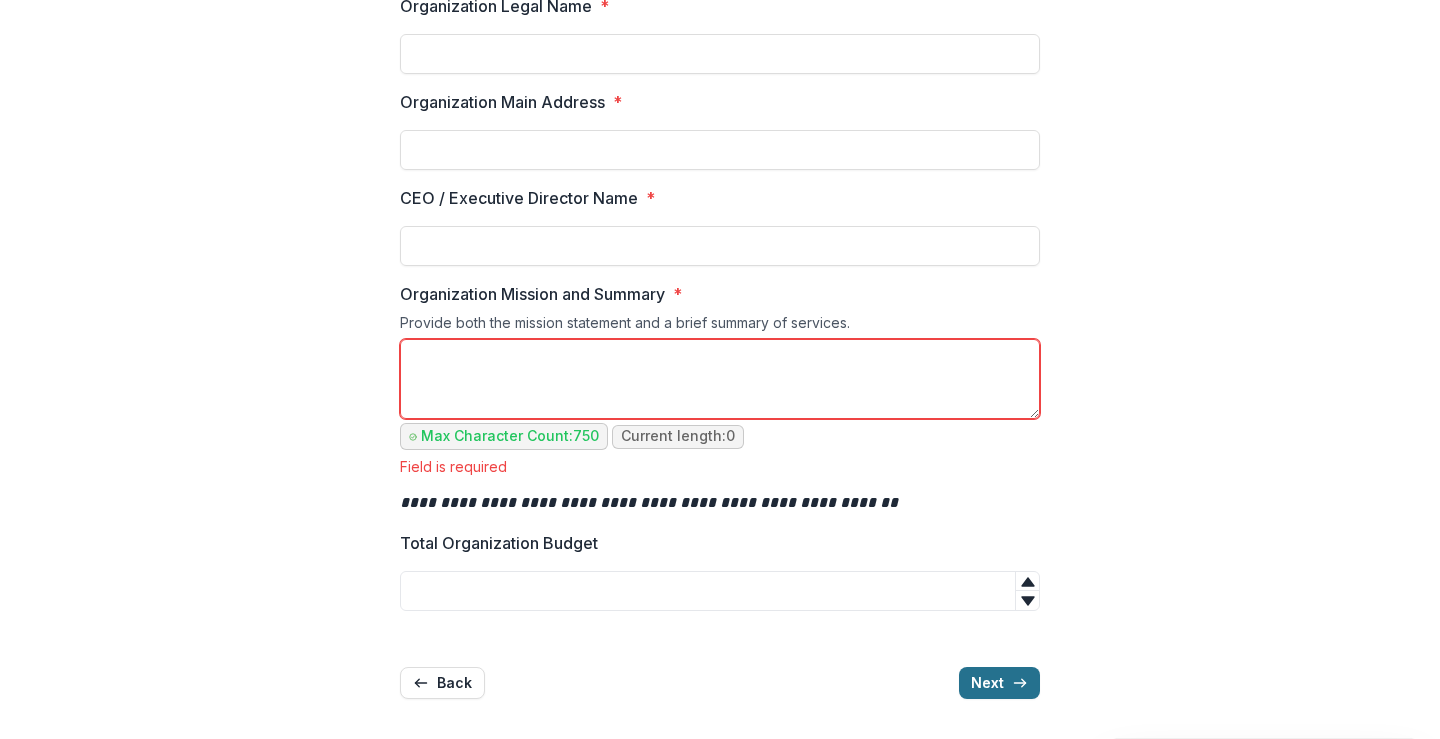 click on "Next" at bounding box center [999, 683] 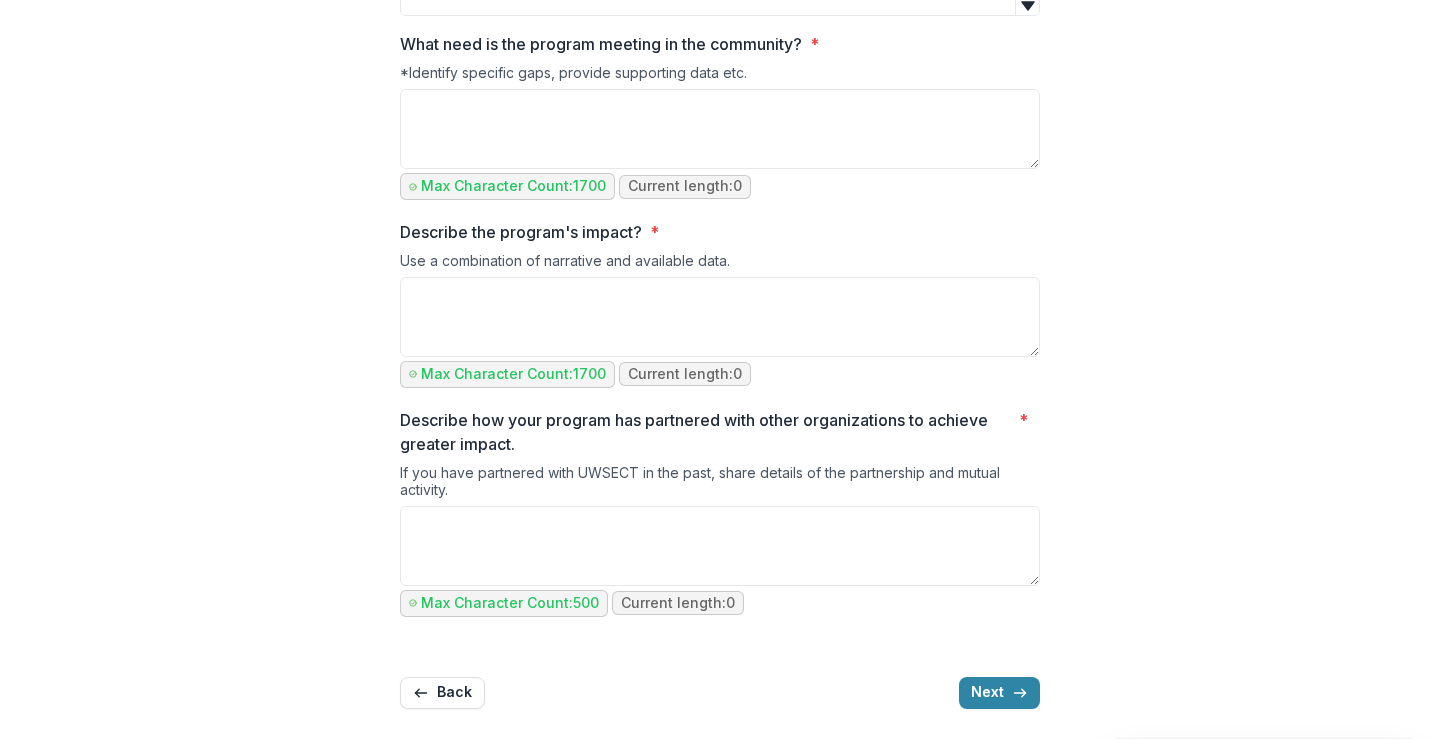 scroll, scrollTop: 999, scrollLeft: 0, axis: vertical 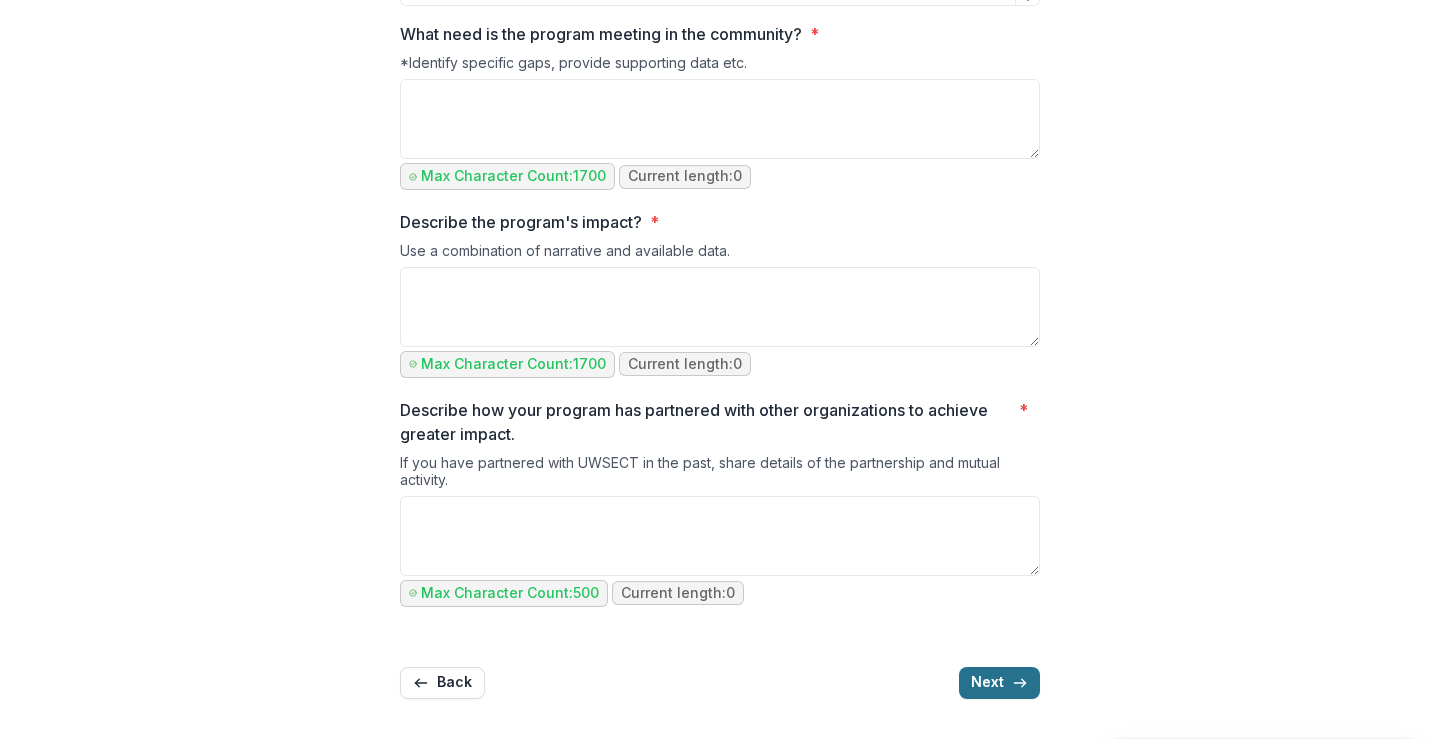 click 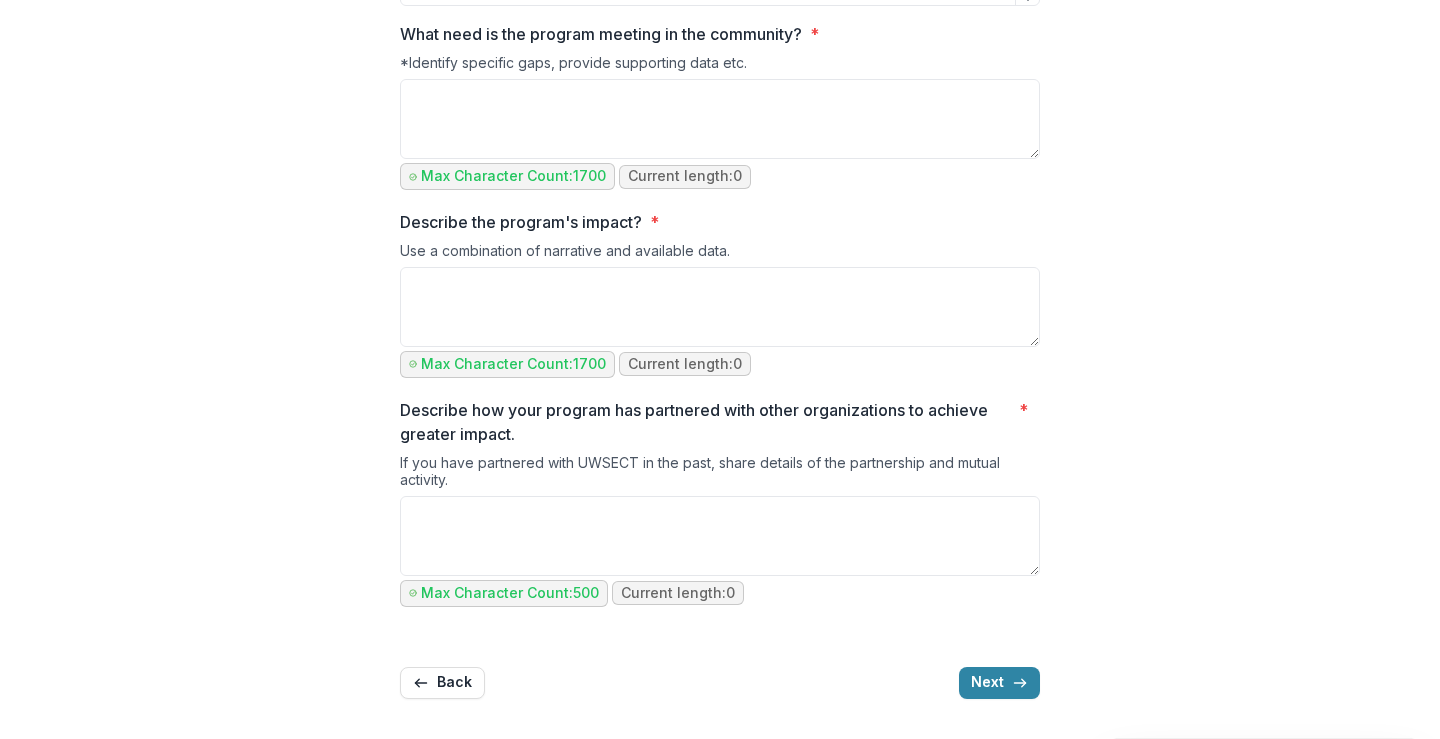 scroll, scrollTop: 0, scrollLeft: 0, axis: both 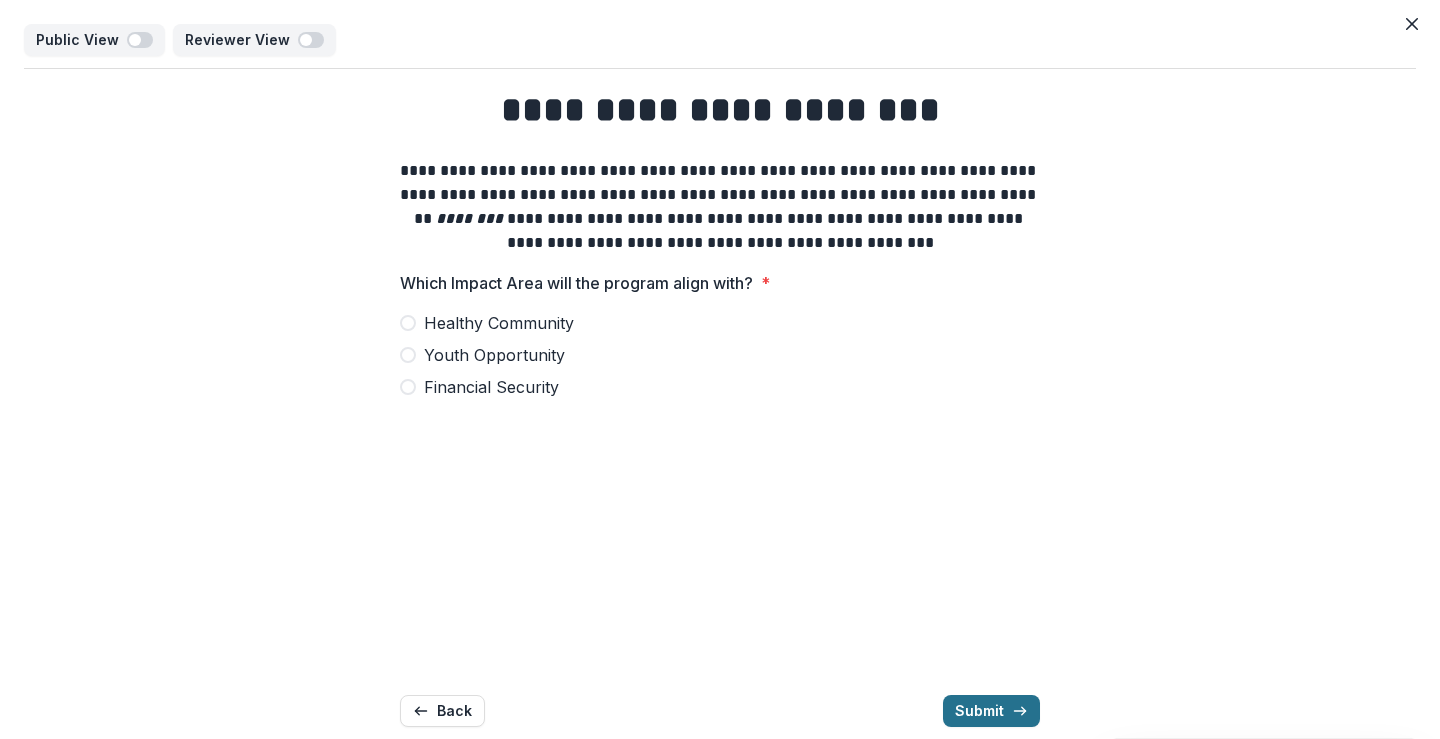 click on "Submit" at bounding box center [991, 711] 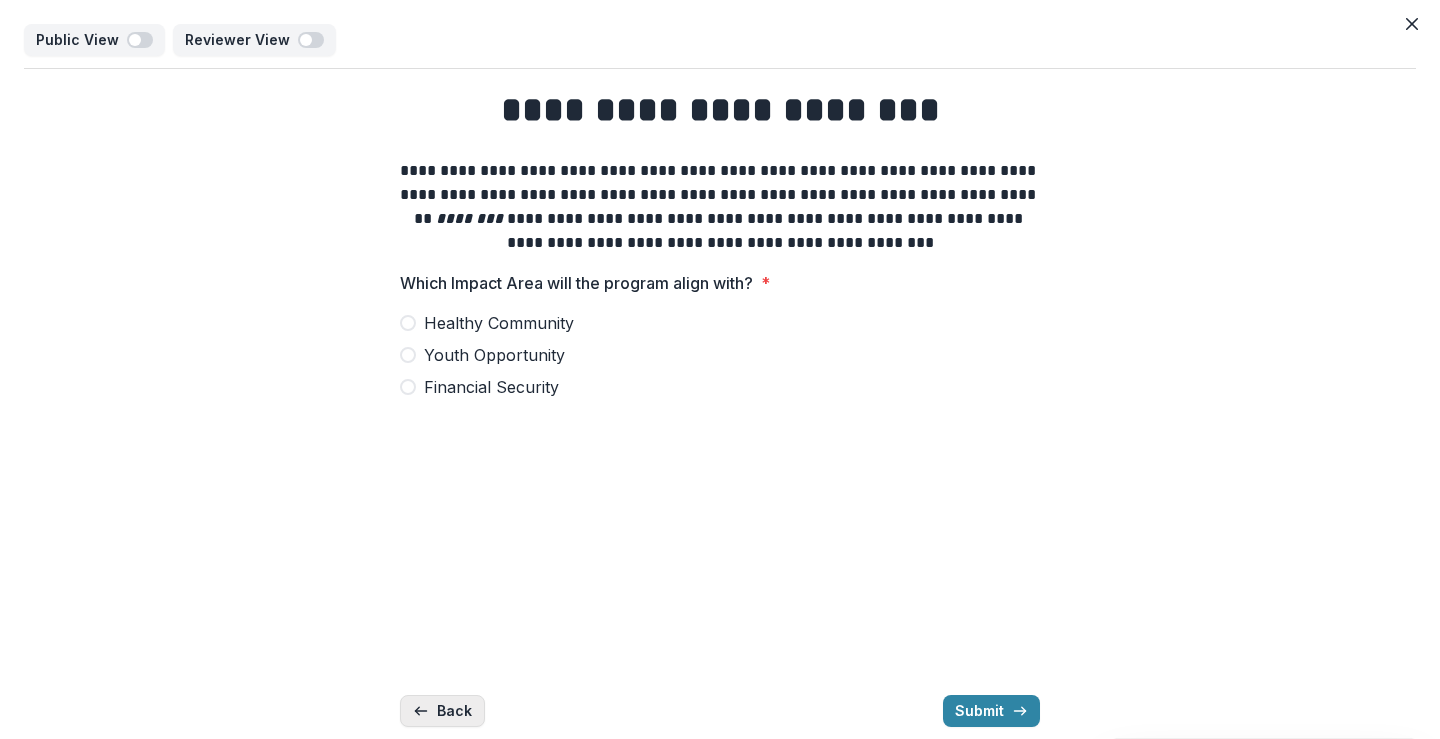 click 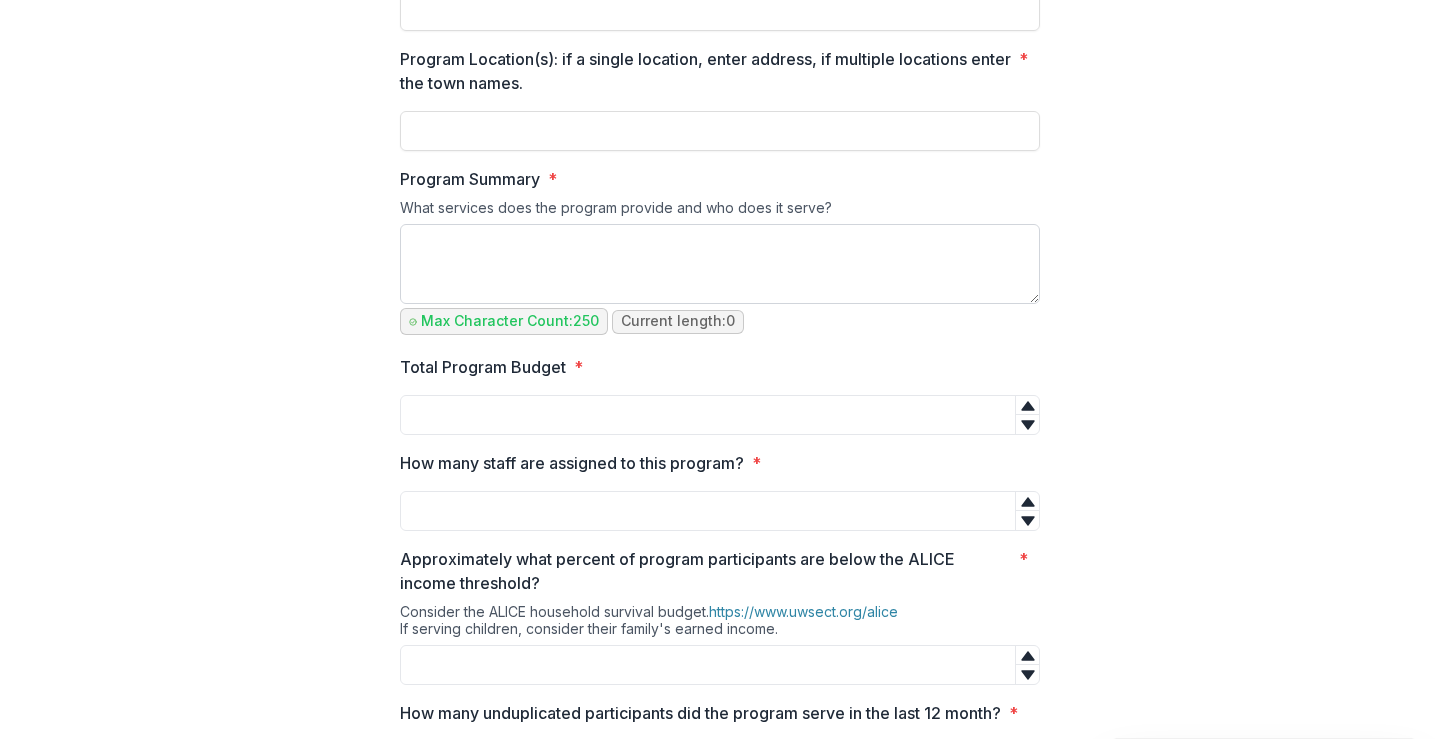 scroll, scrollTop: 100, scrollLeft: 0, axis: vertical 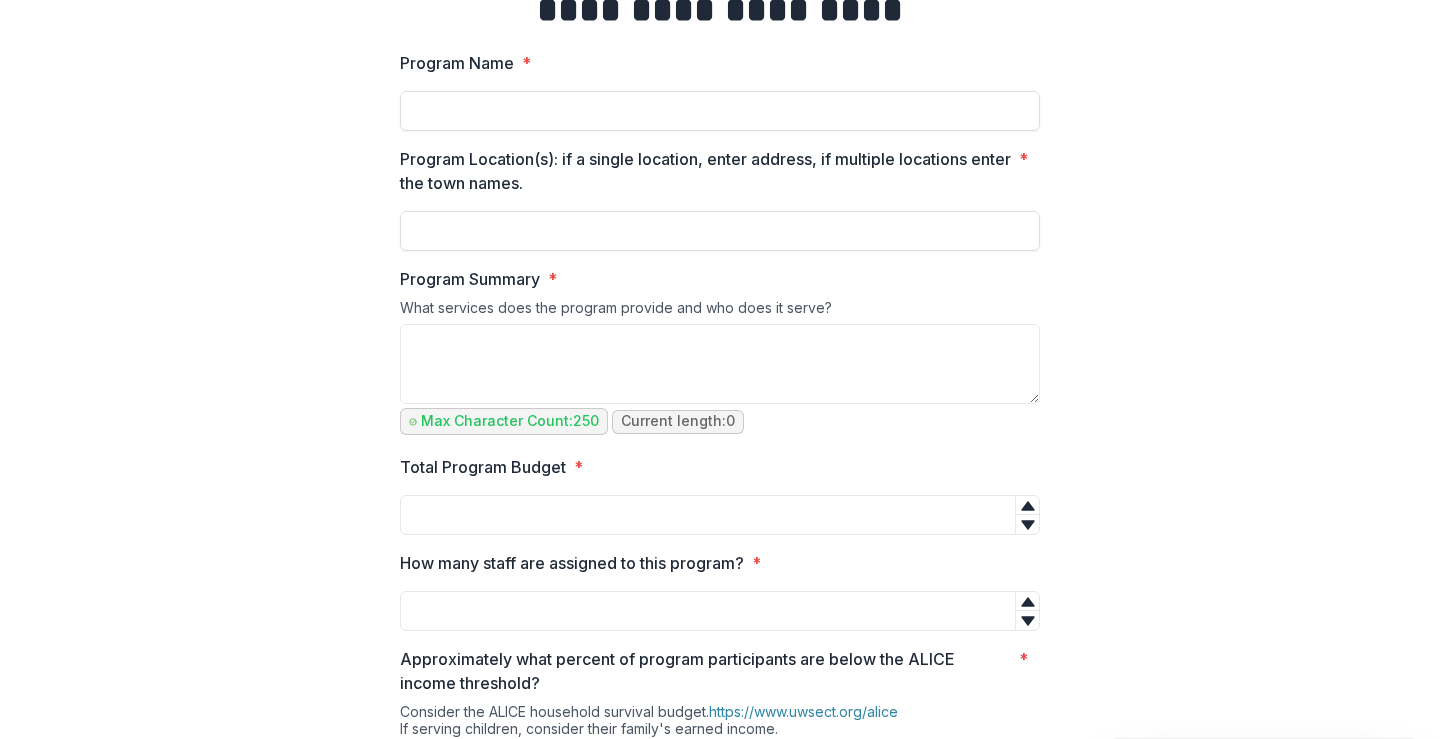 click on "What services does the program provide and who does it serve?" at bounding box center (720, 311) 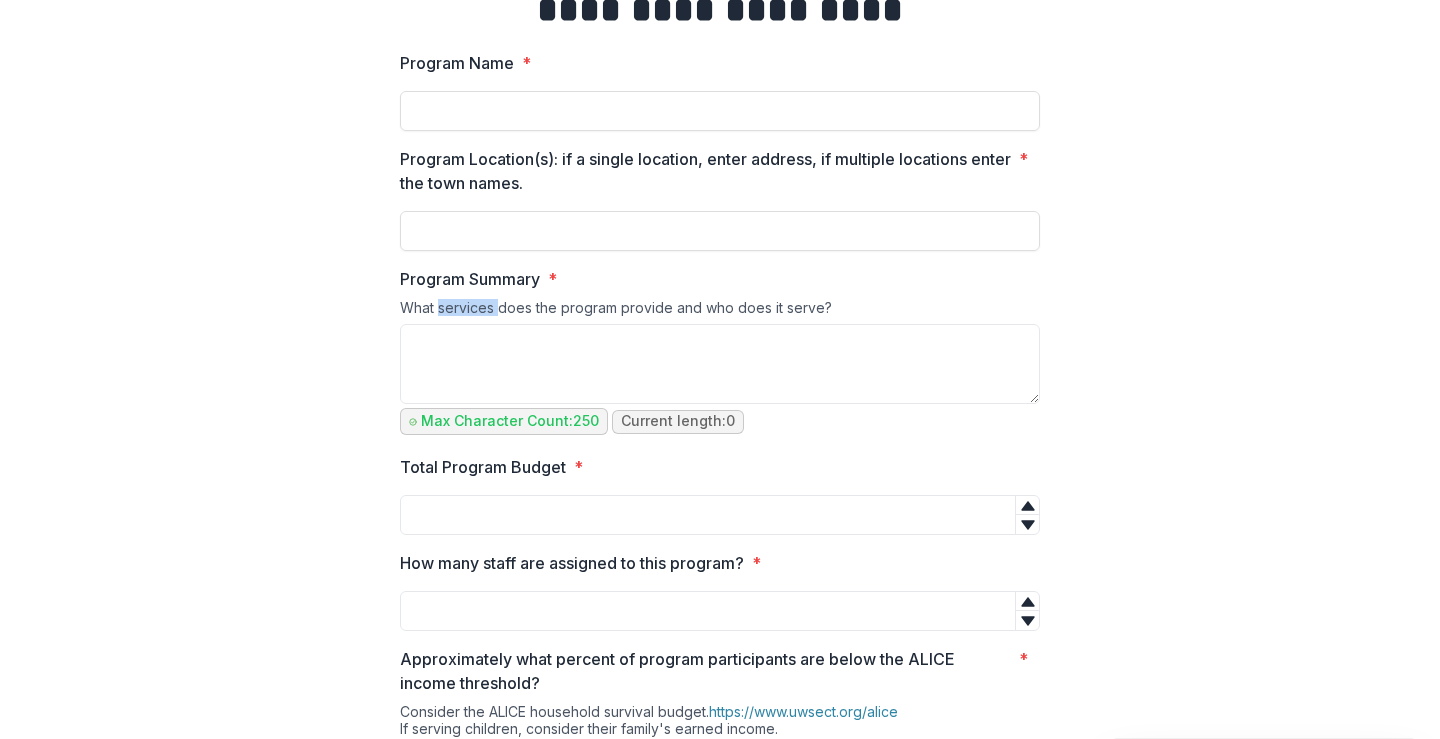 click on "What services does the program provide and who does it serve?" at bounding box center [720, 311] 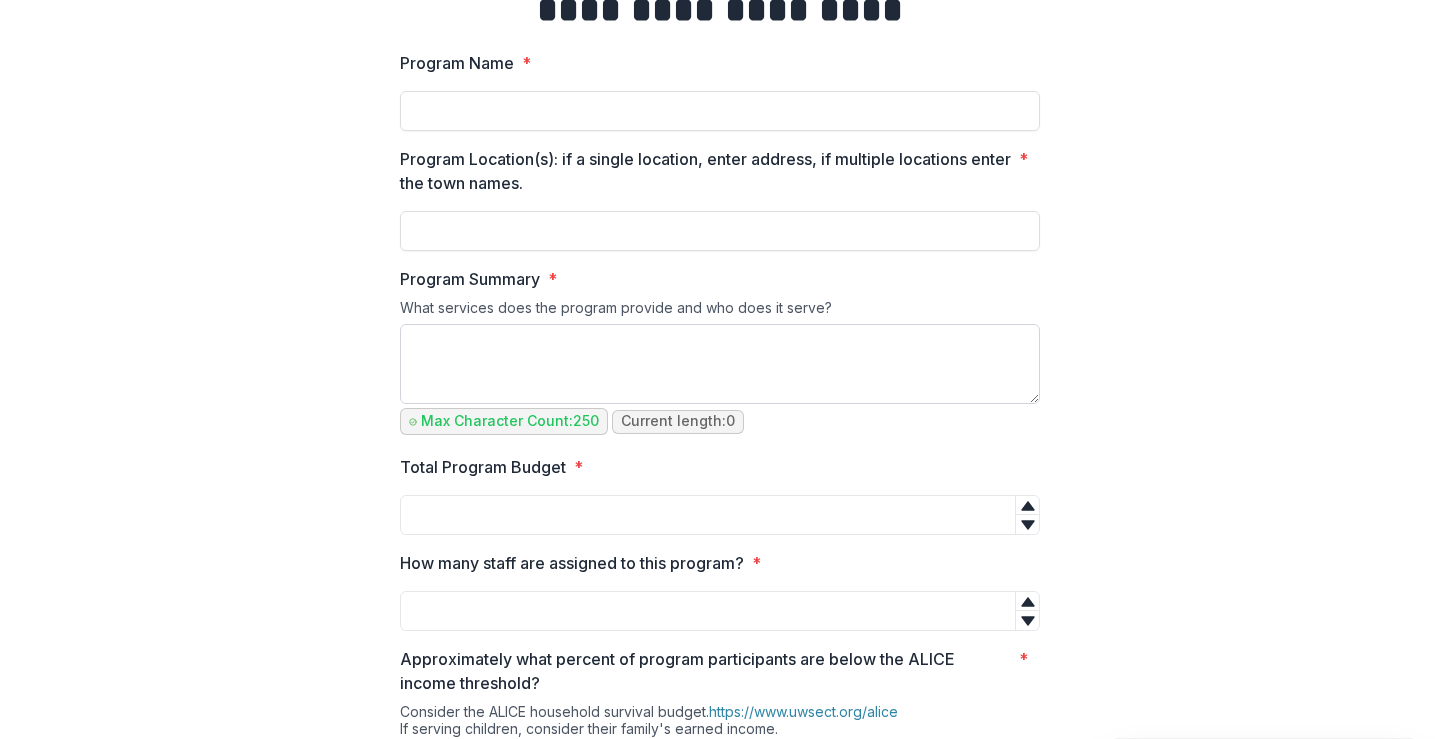 click on "Program Summary *" at bounding box center (720, 364) 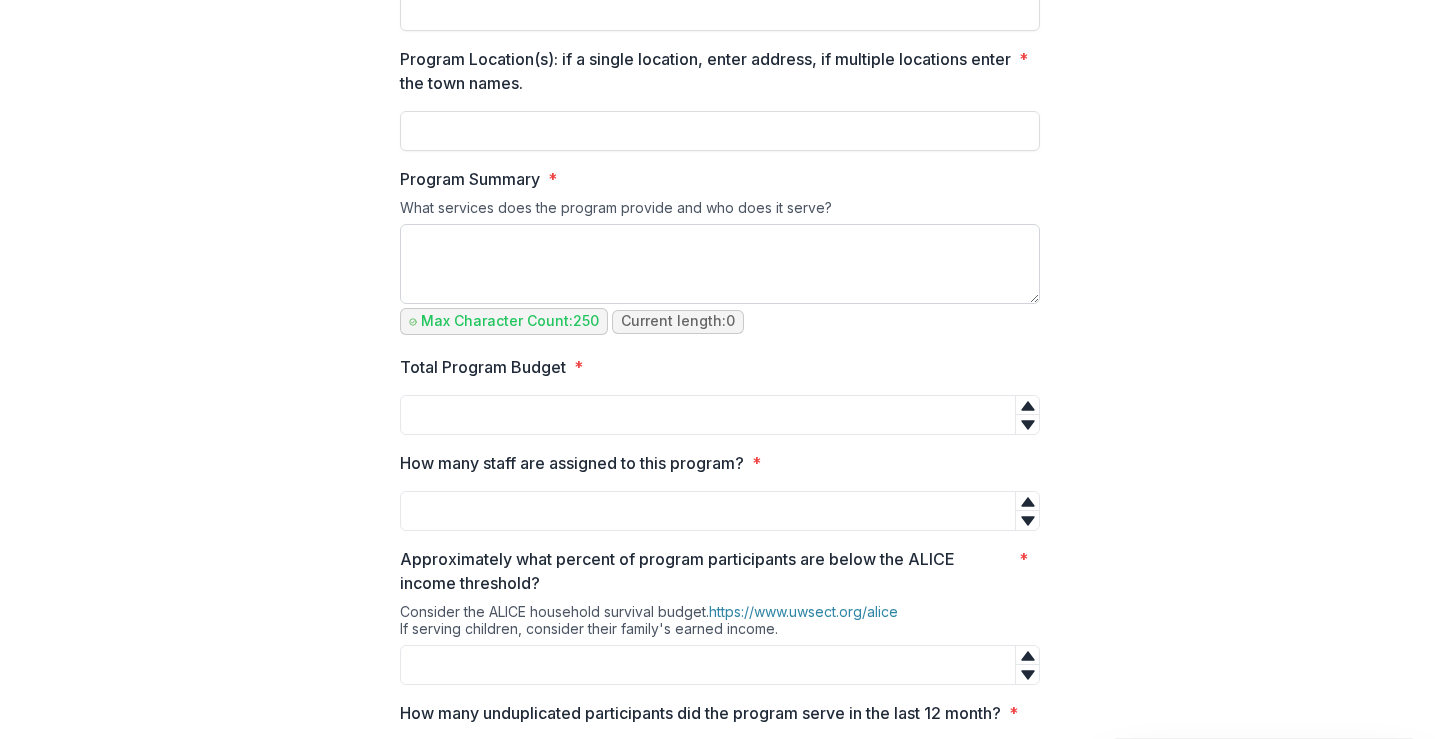 scroll, scrollTop: 100, scrollLeft: 0, axis: vertical 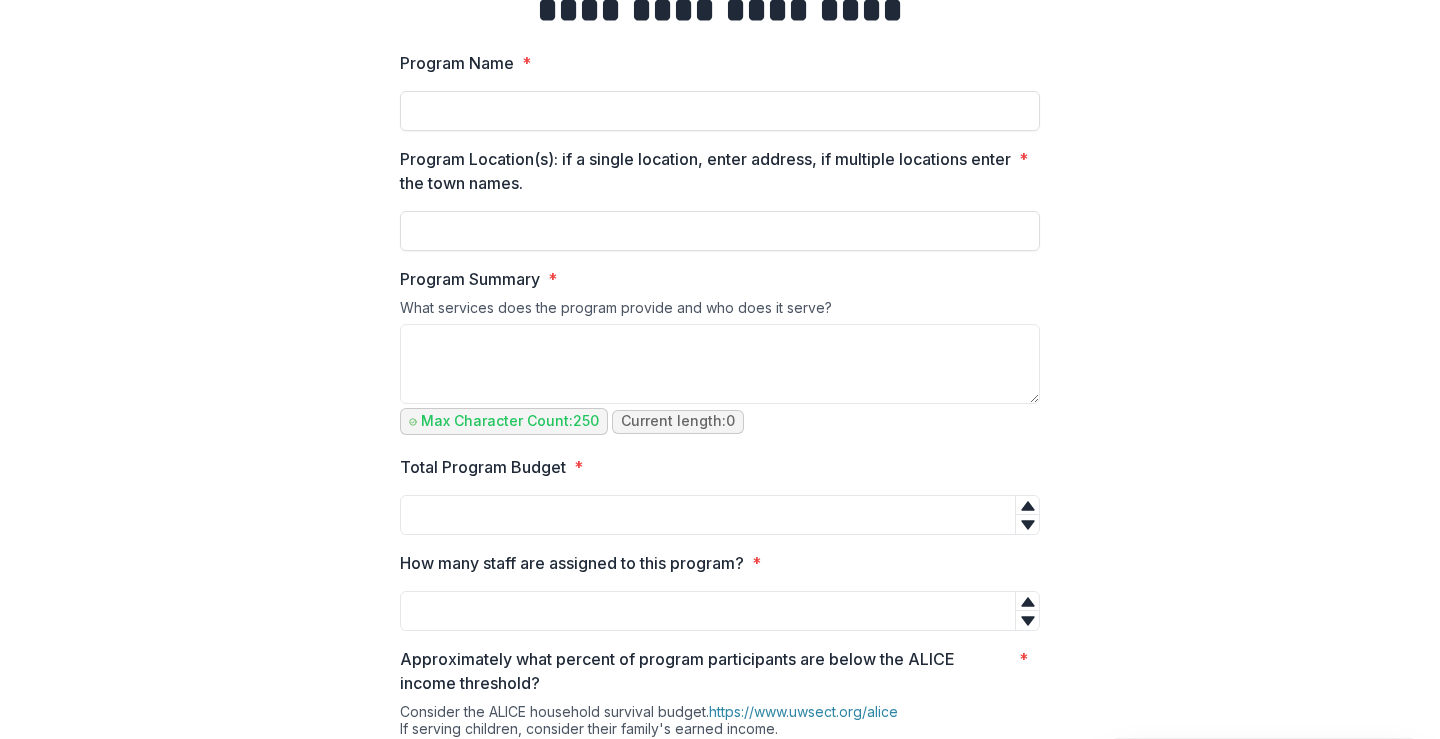 click on "What services does the program provide and who does it serve?" at bounding box center [720, 311] 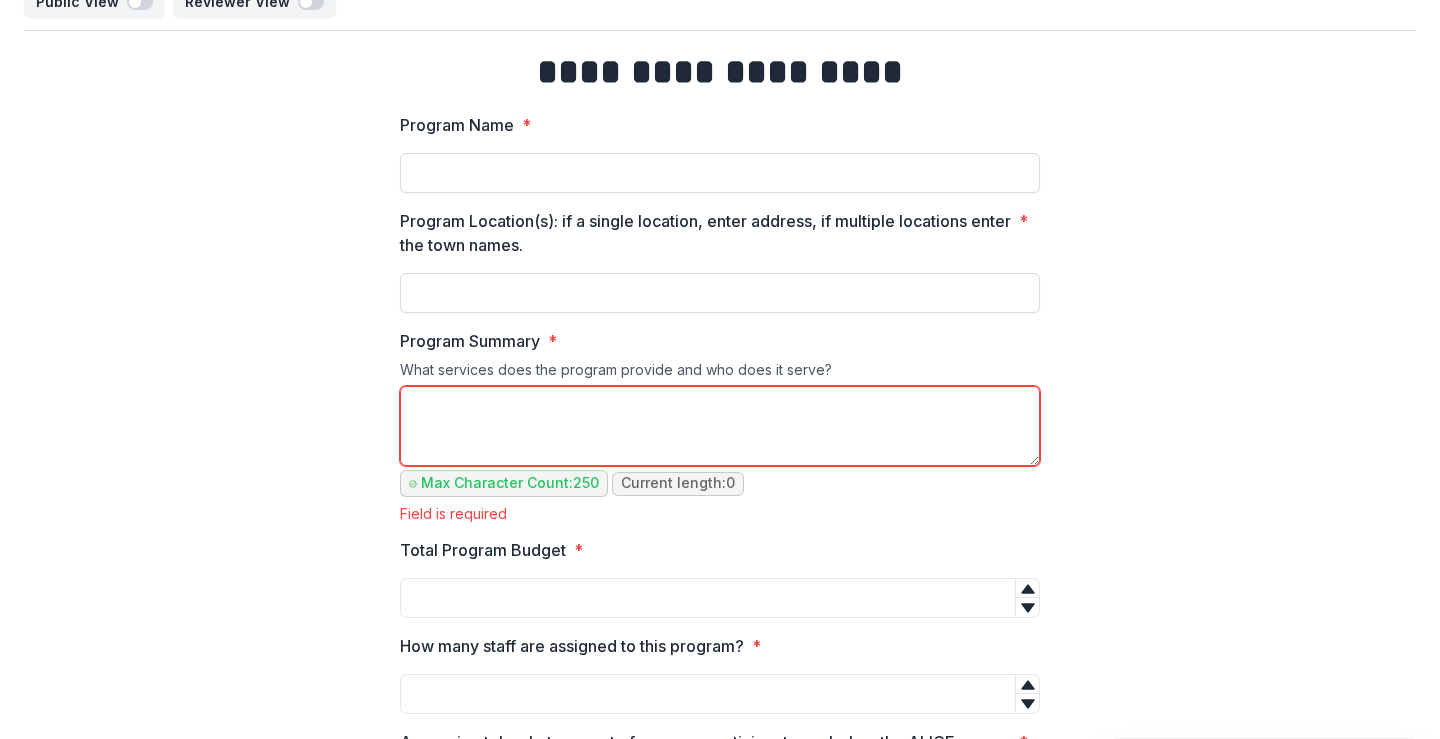 scroll, scrollTop: 0, scrollLeft: 0, axis: both 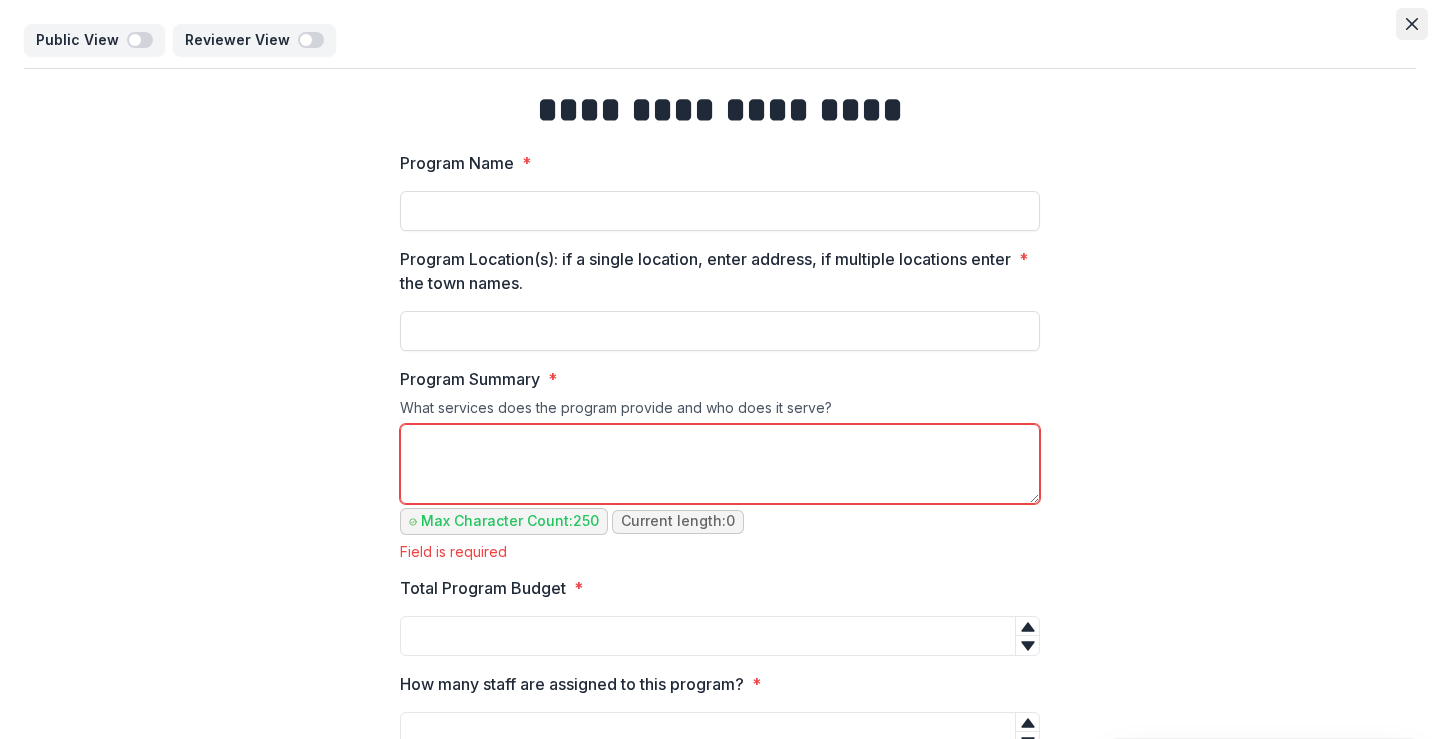 click at bounding box center [1412, 24] 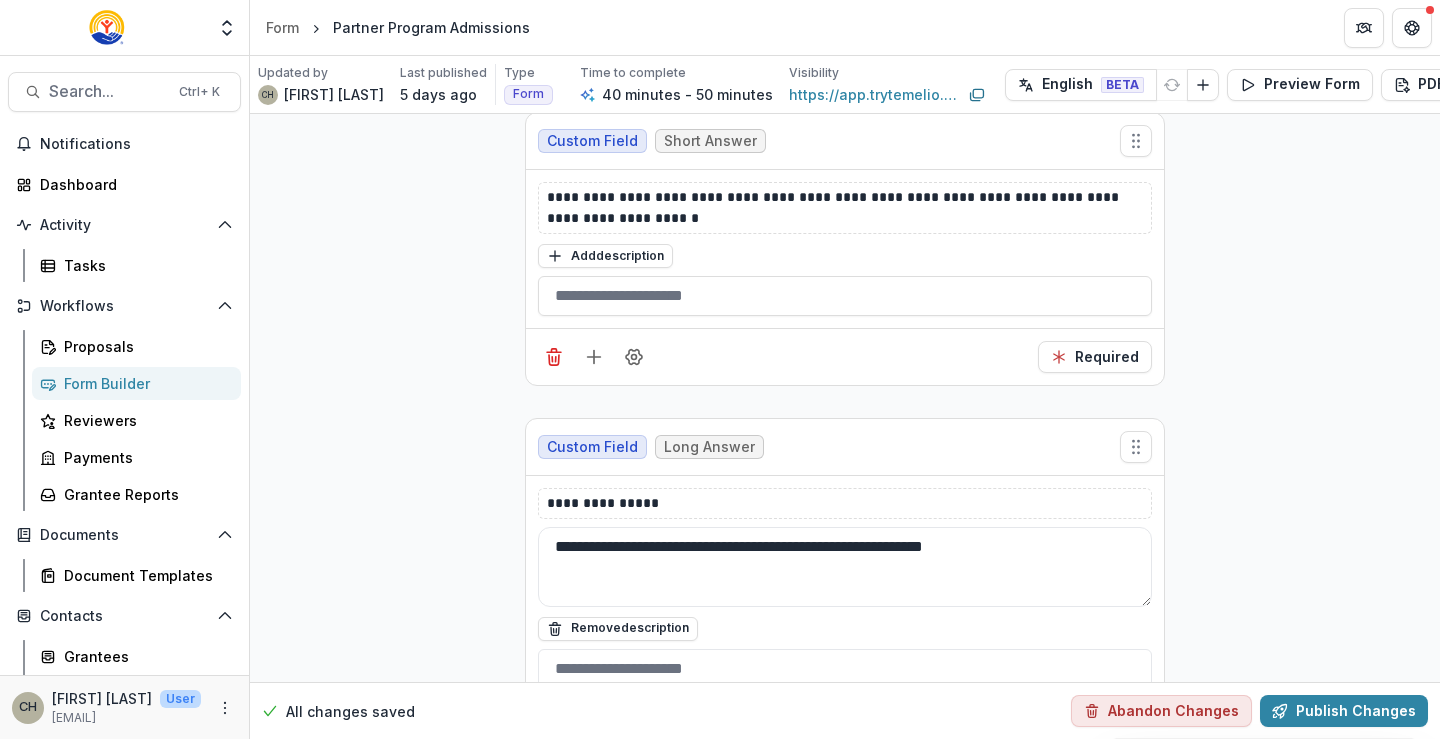 scroll, scrollTop: 5800, scrollLeft: 0, axis: vertical 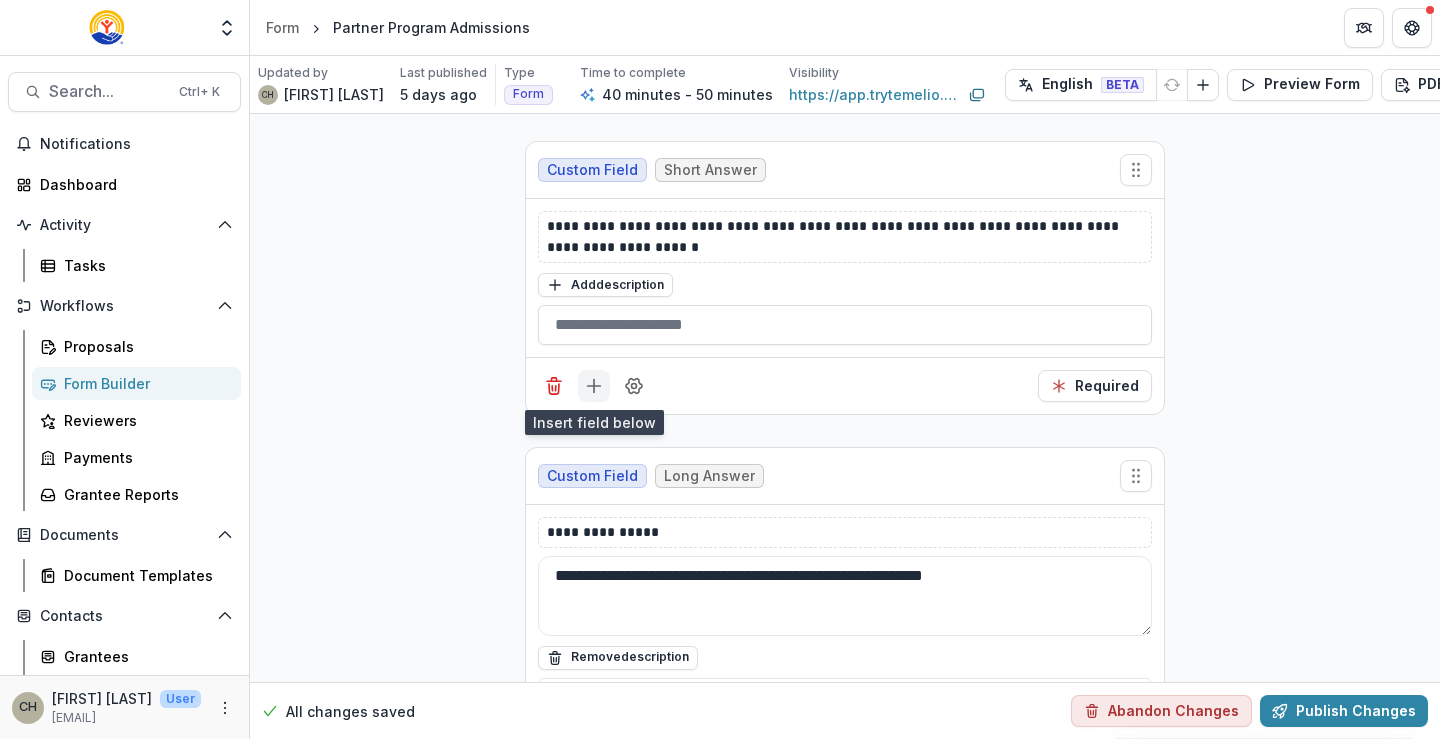 click 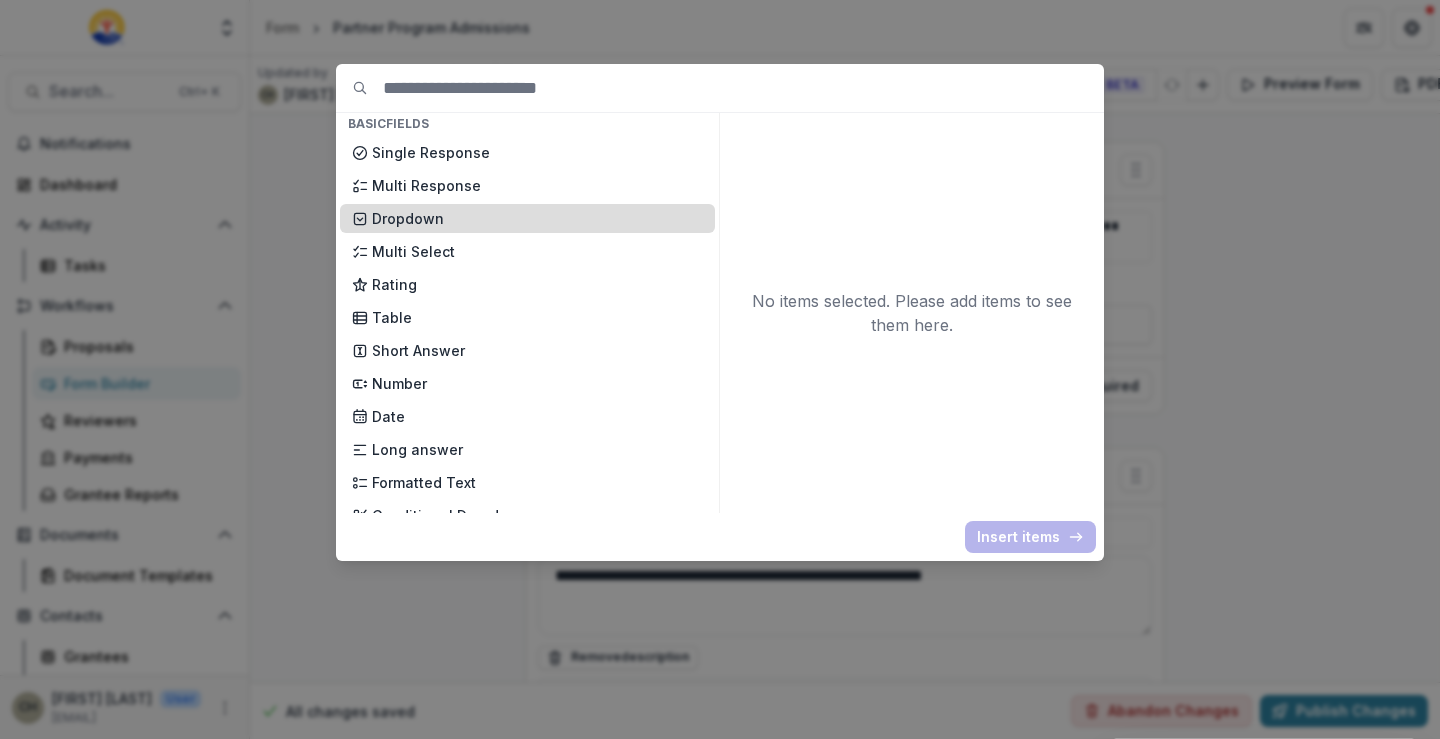 scroll, scrollTop: 200, scrollLeft: 0, axis: vertical 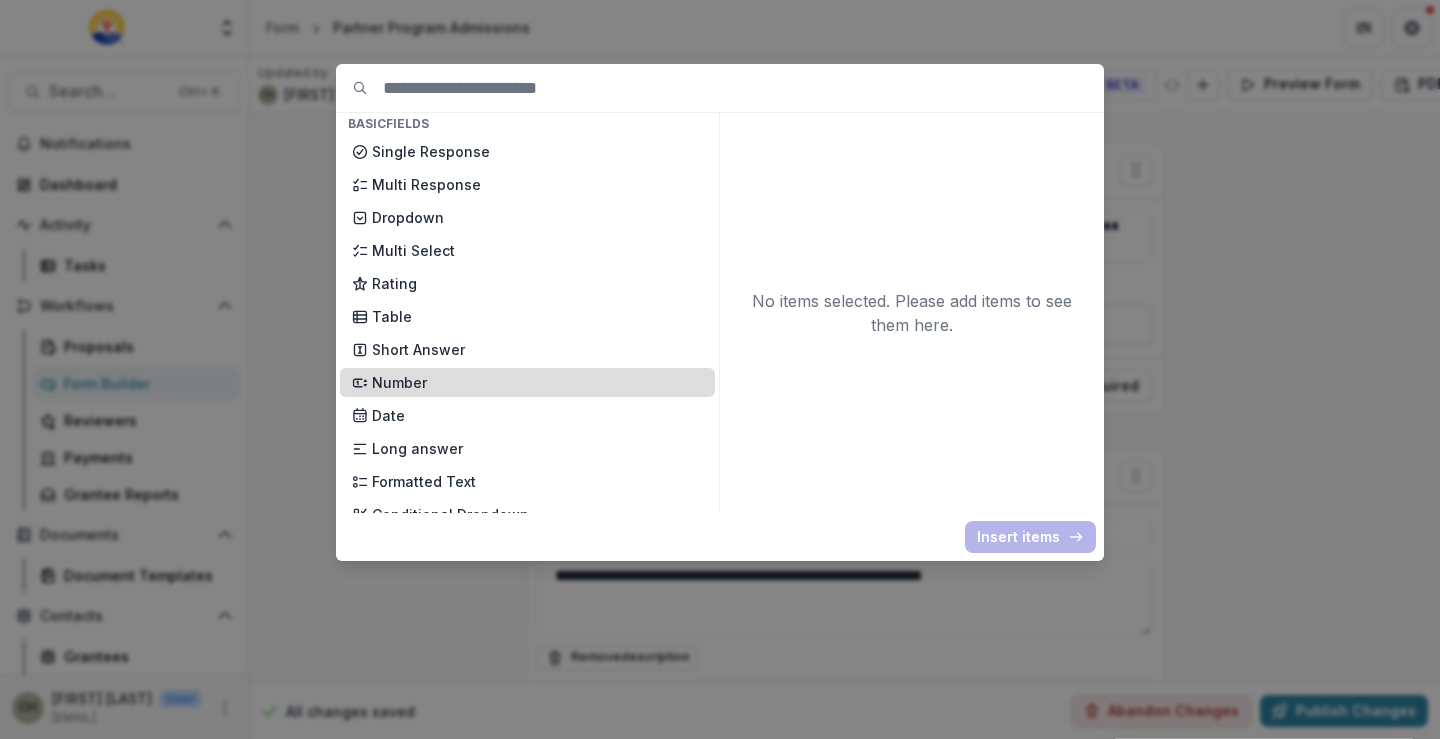 click on "Number" at bounding box center [537, 382] 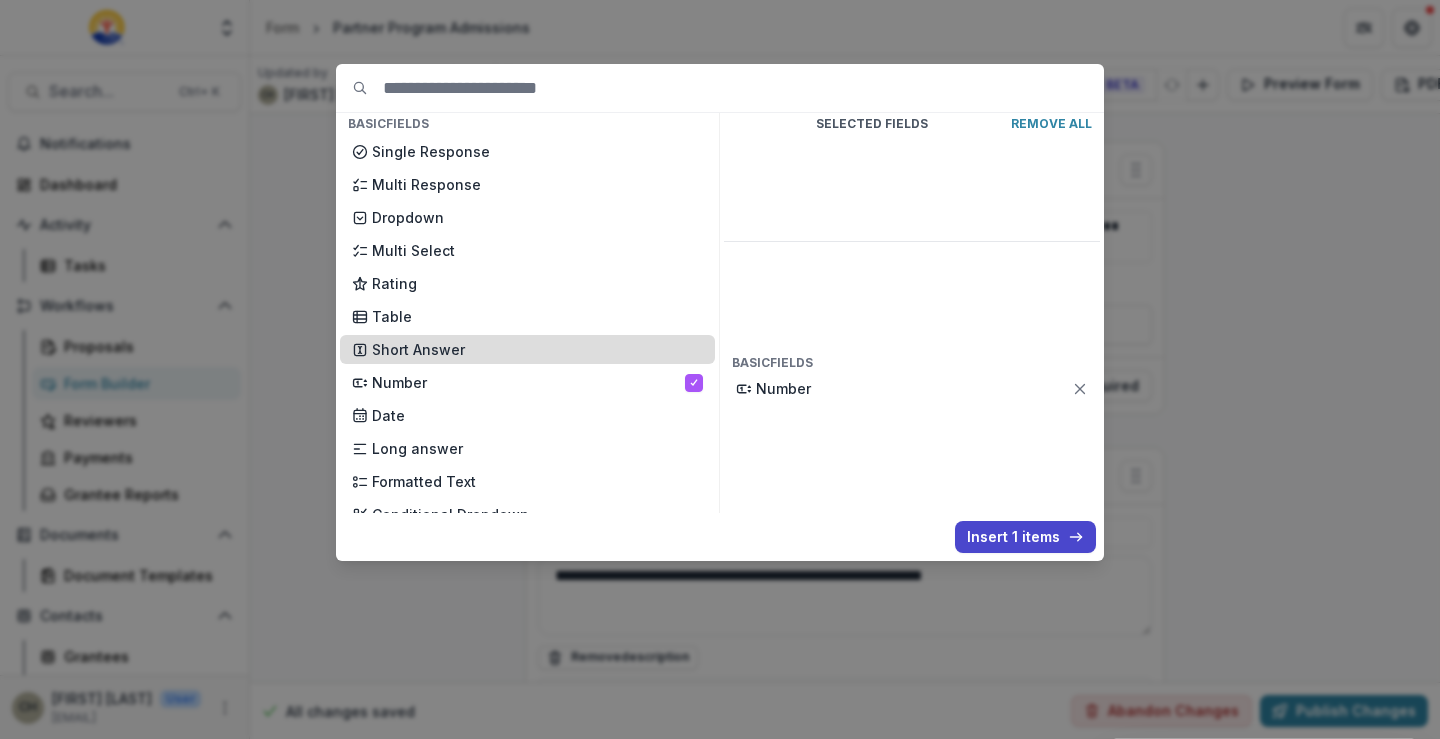 click on "Short Answer" at bounding box center (537, 349) 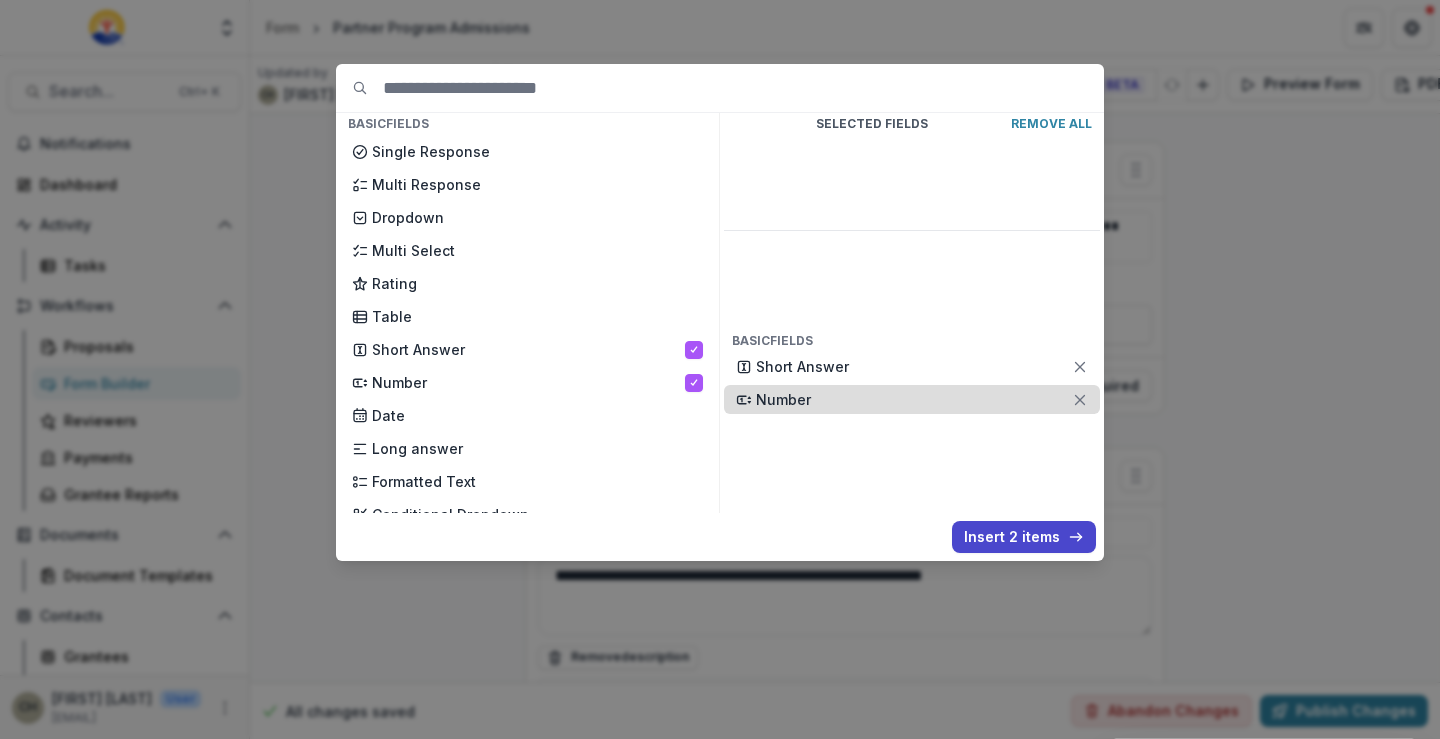 click 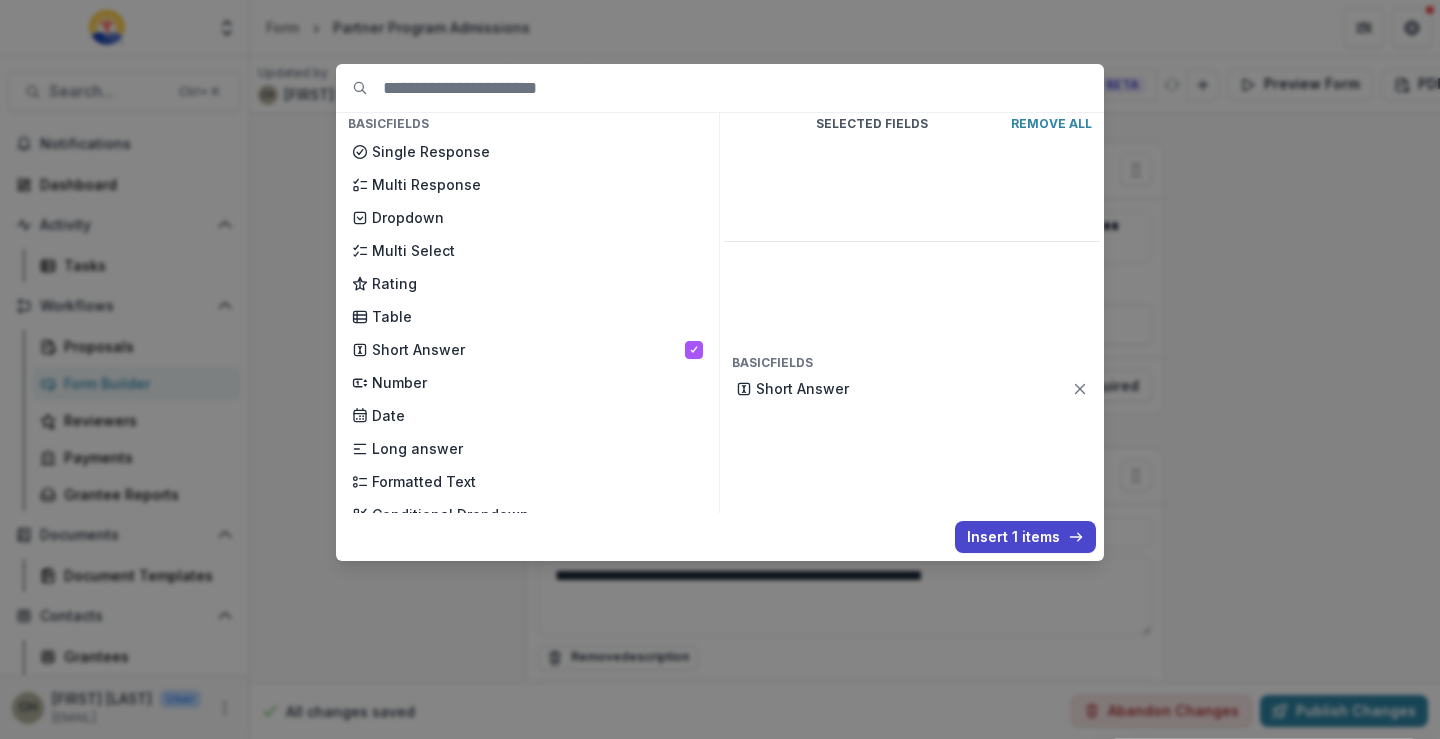 click on "Insert 1 items" at bounding box center [1025, 537] 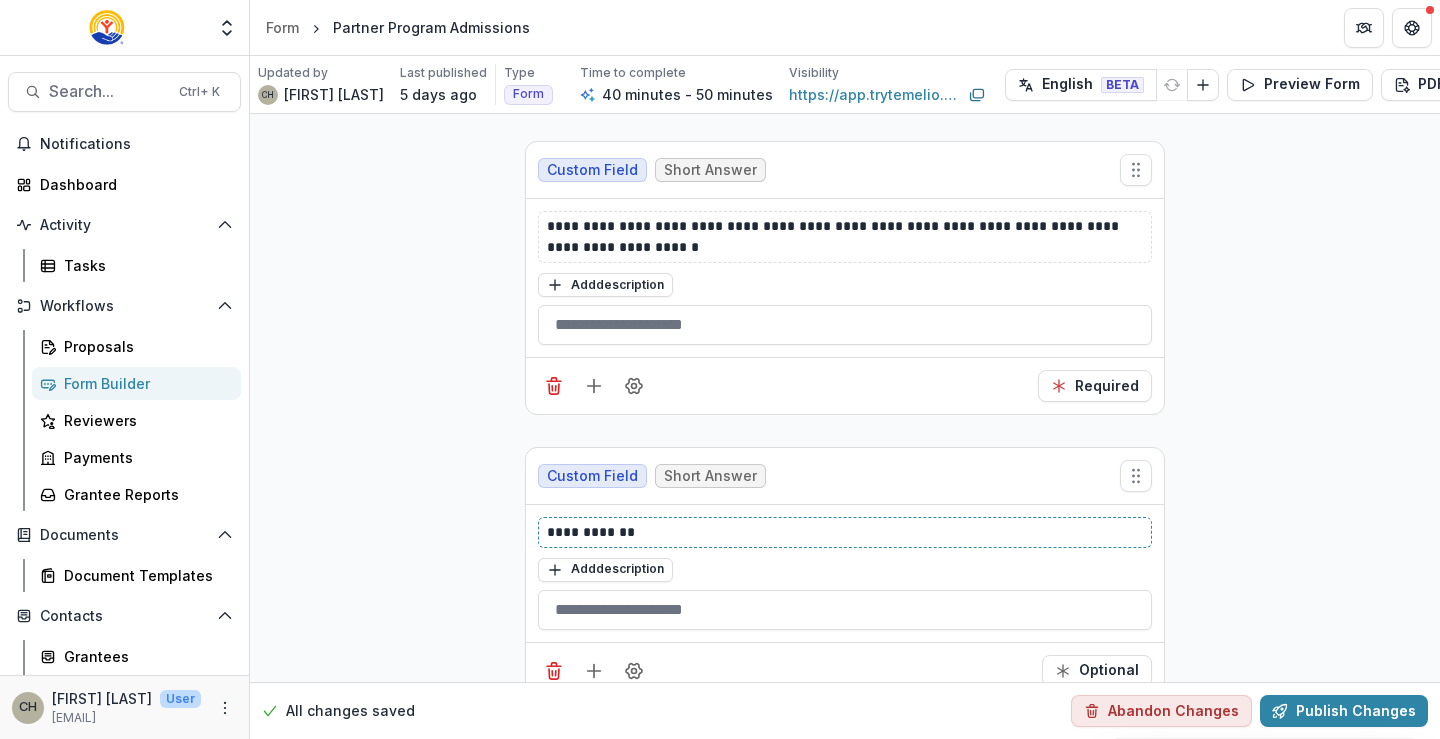 click on "**********" at bounding box center (845, 532) 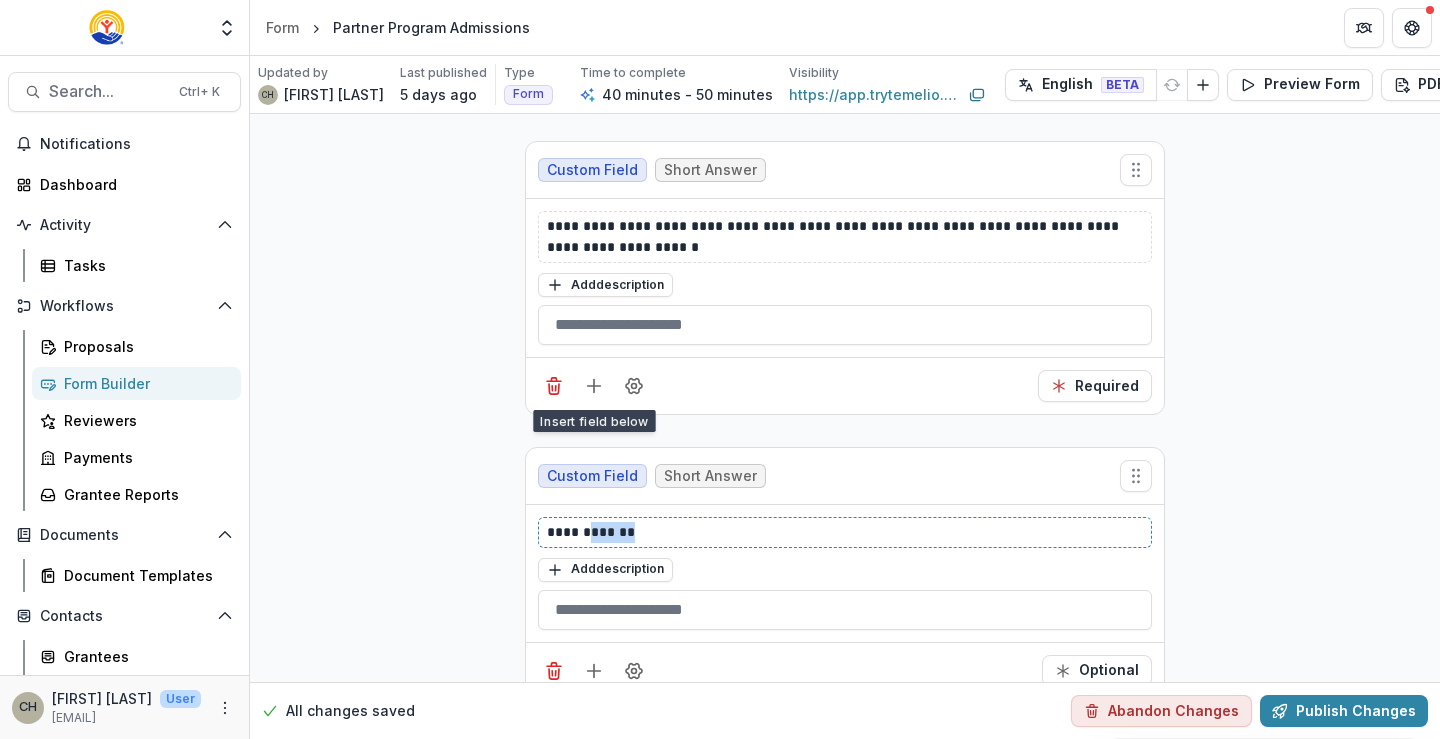 click on "**********" at bounding box center [845, 532] 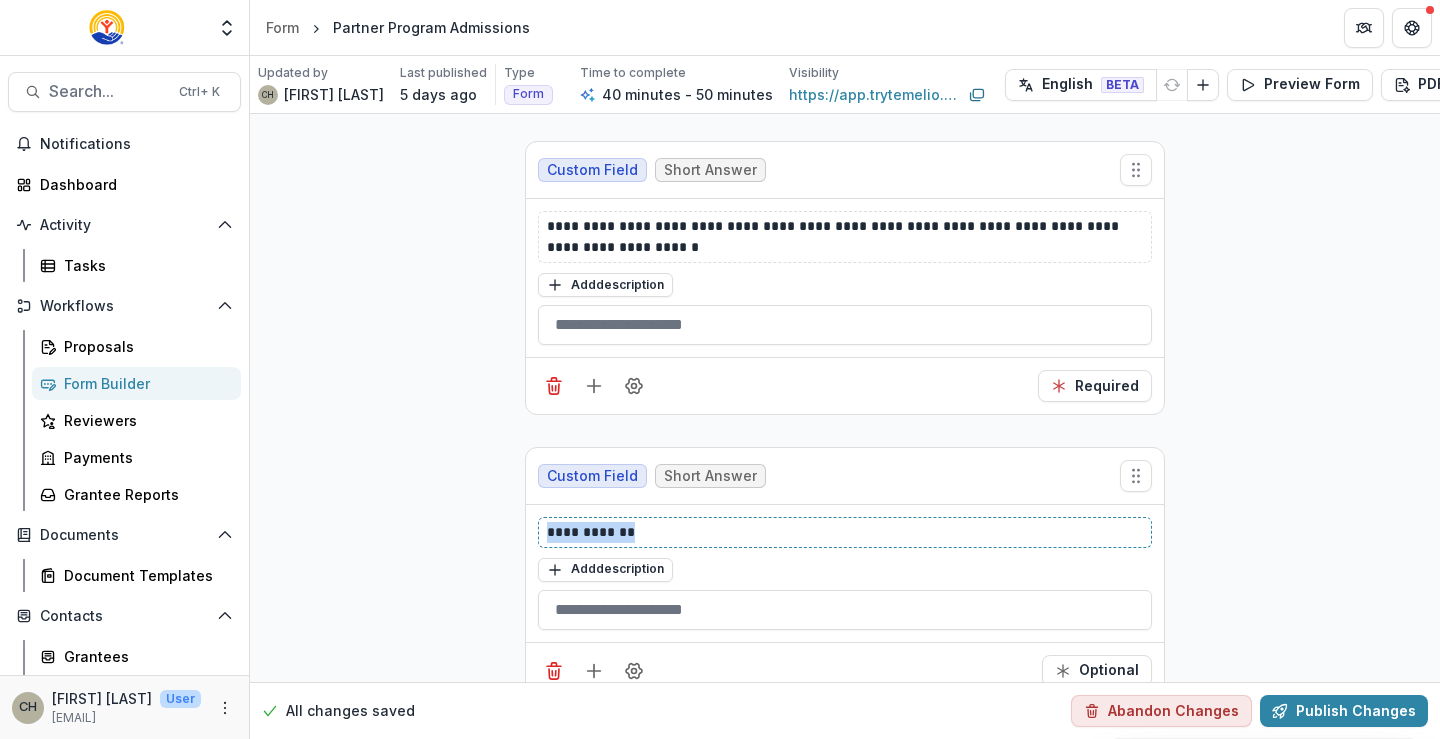click on "**********" at bounding box center [845, 532] 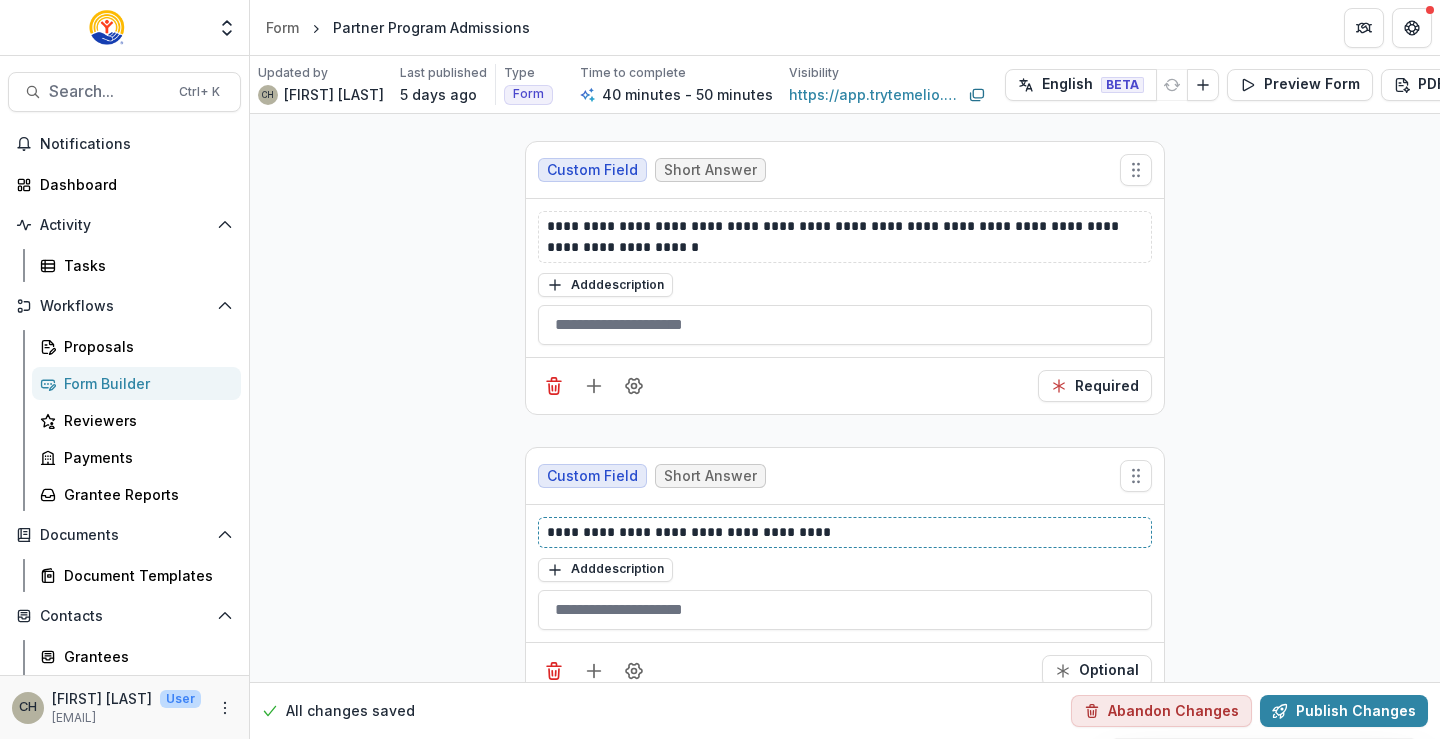 click on "**********" at bounding box center (845, 532) 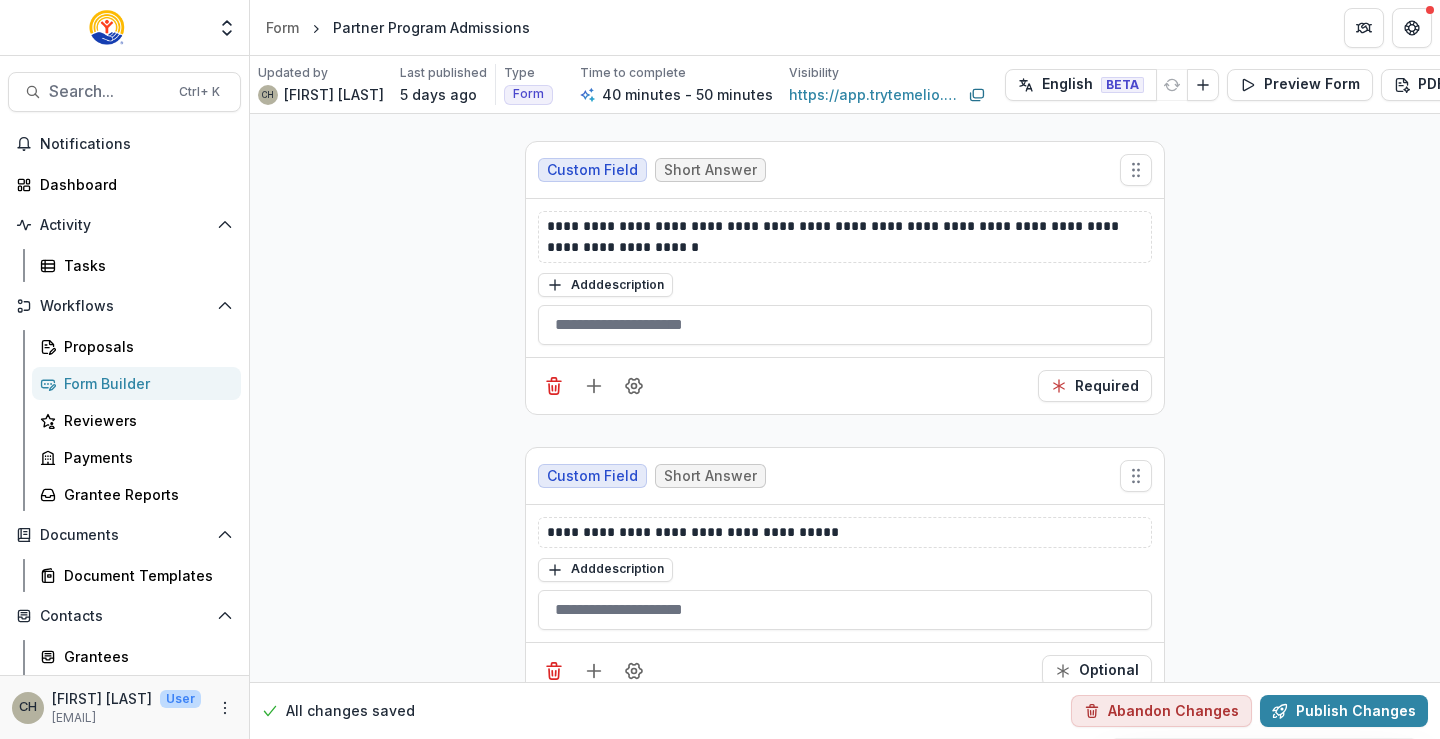click on "**********" at bounding box center [845, 4434] 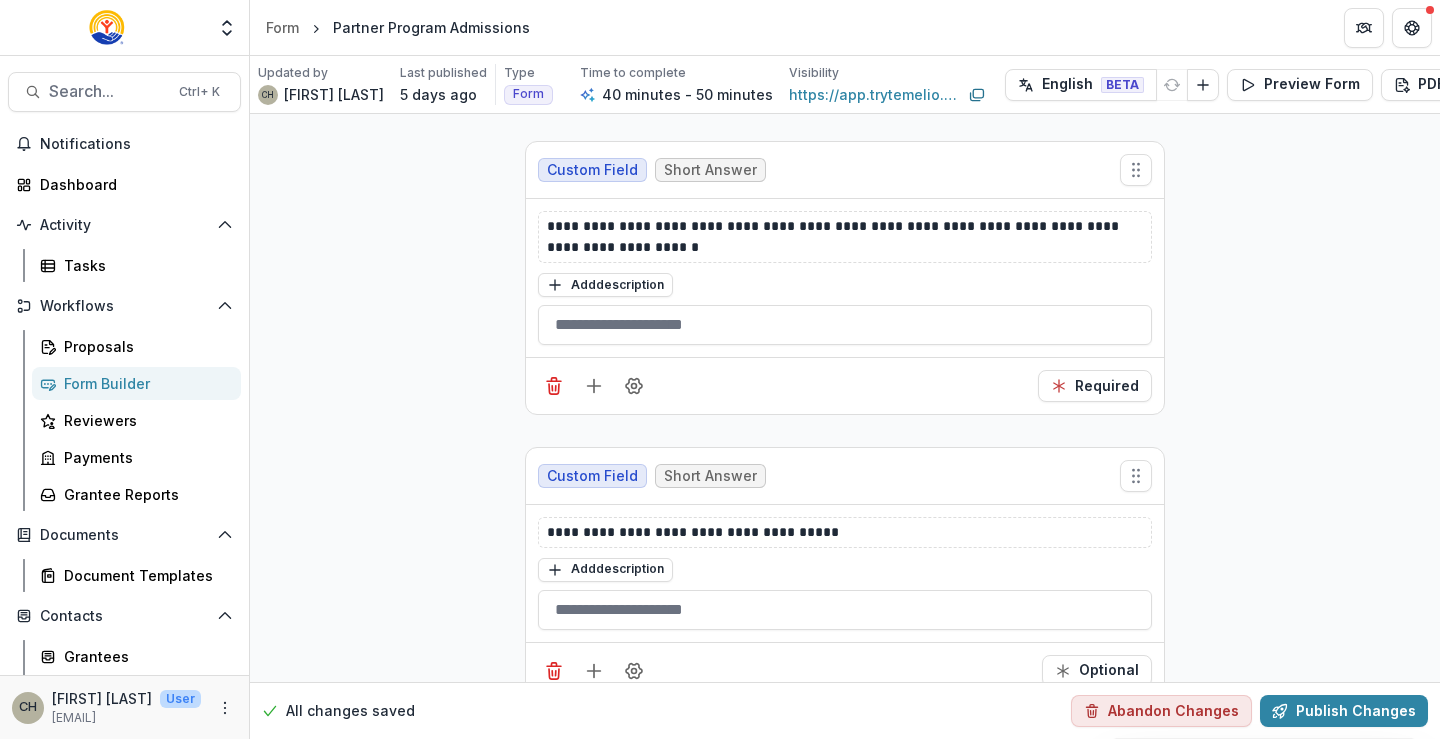 click on "**********" at bounding box center [845, 4434] 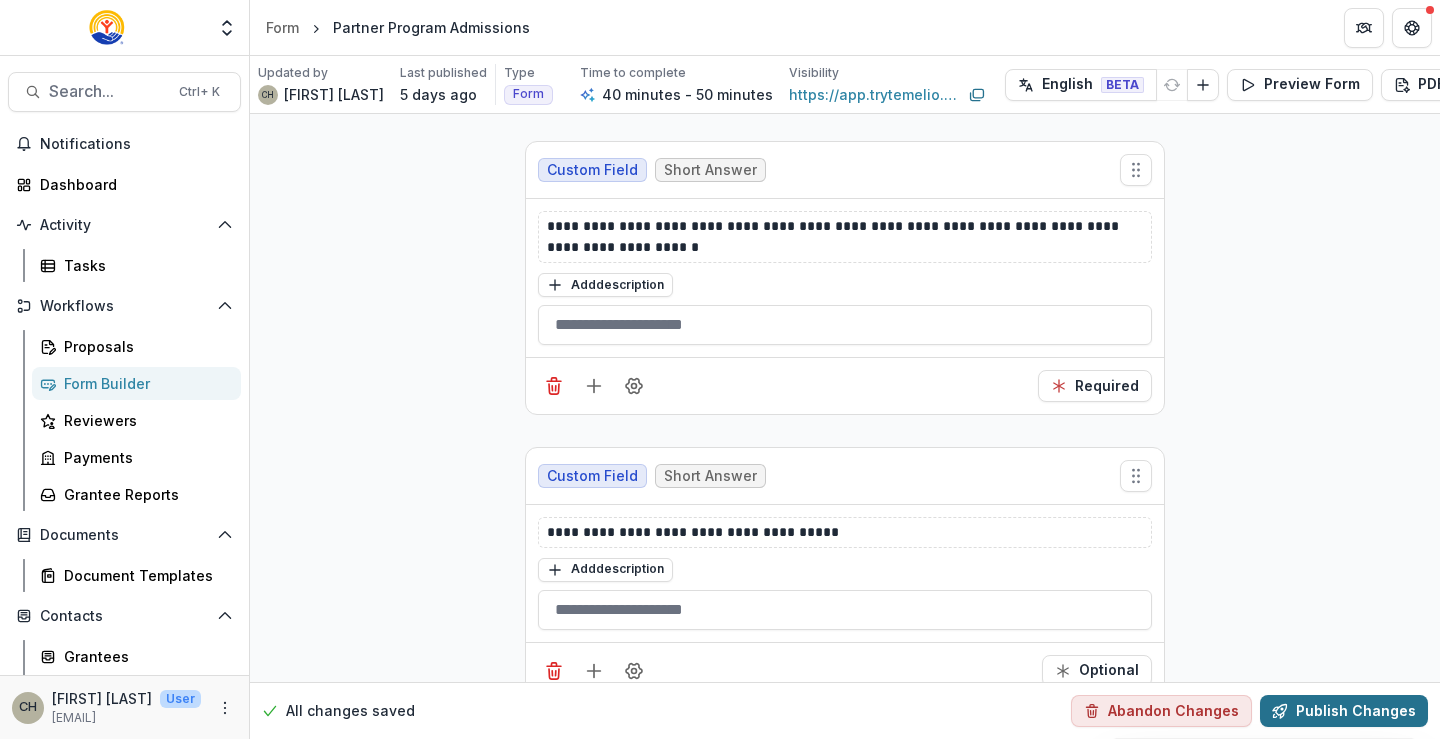 click on "Publish Changes" at bounding box center [1344, 711] 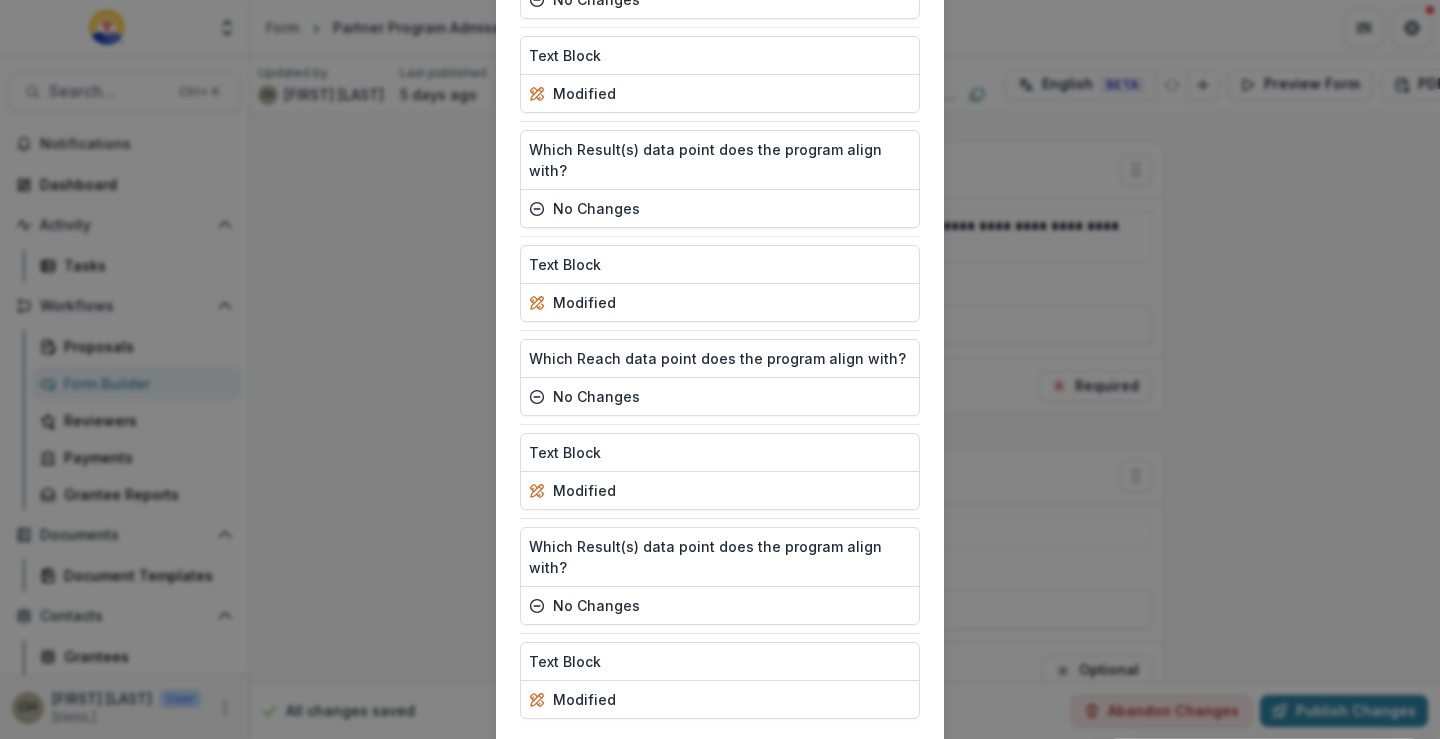 scroll, scrollTop: 3170, scrollLeft: 0, axis: vertical 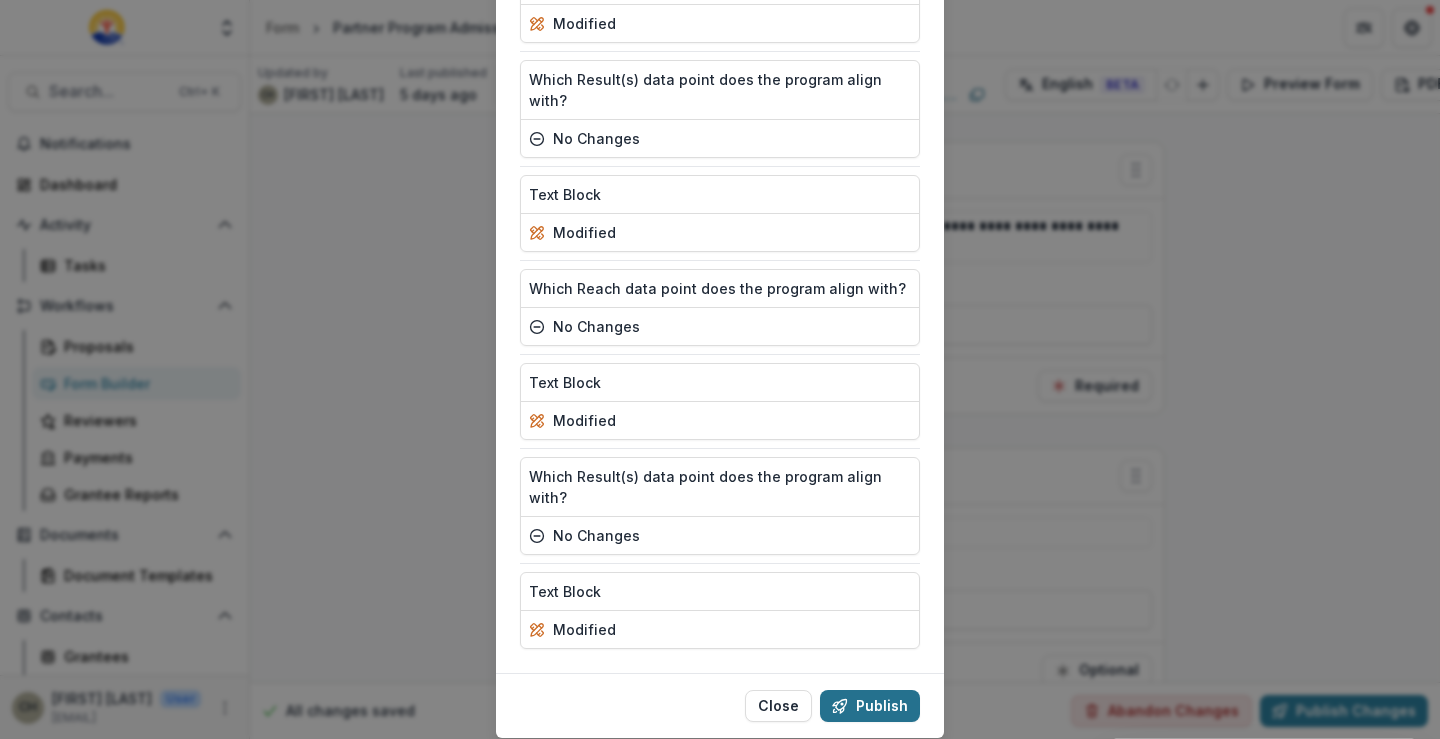 click on "Publish" at bounding box center (870, 706) 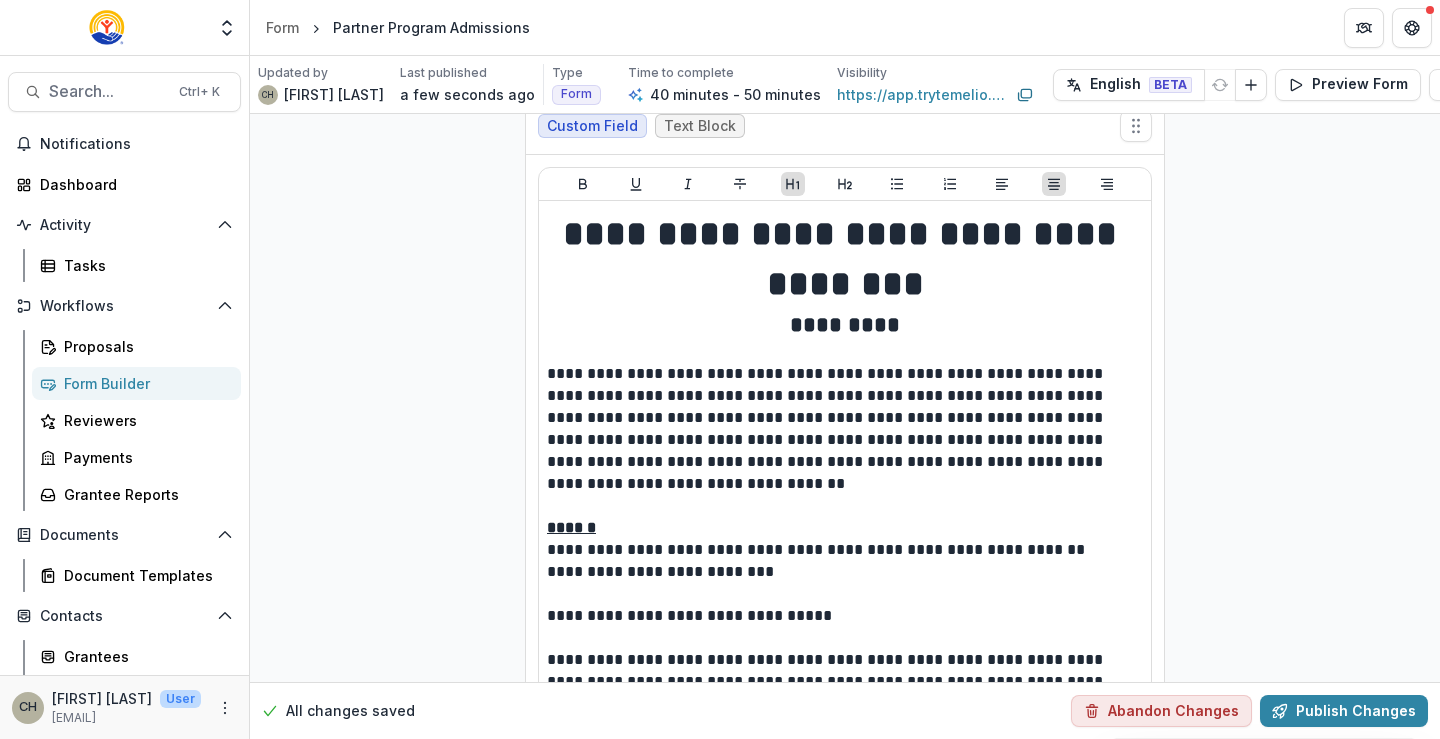scroll, scrollTop: 0, scrollLeft: 0, axis: both 